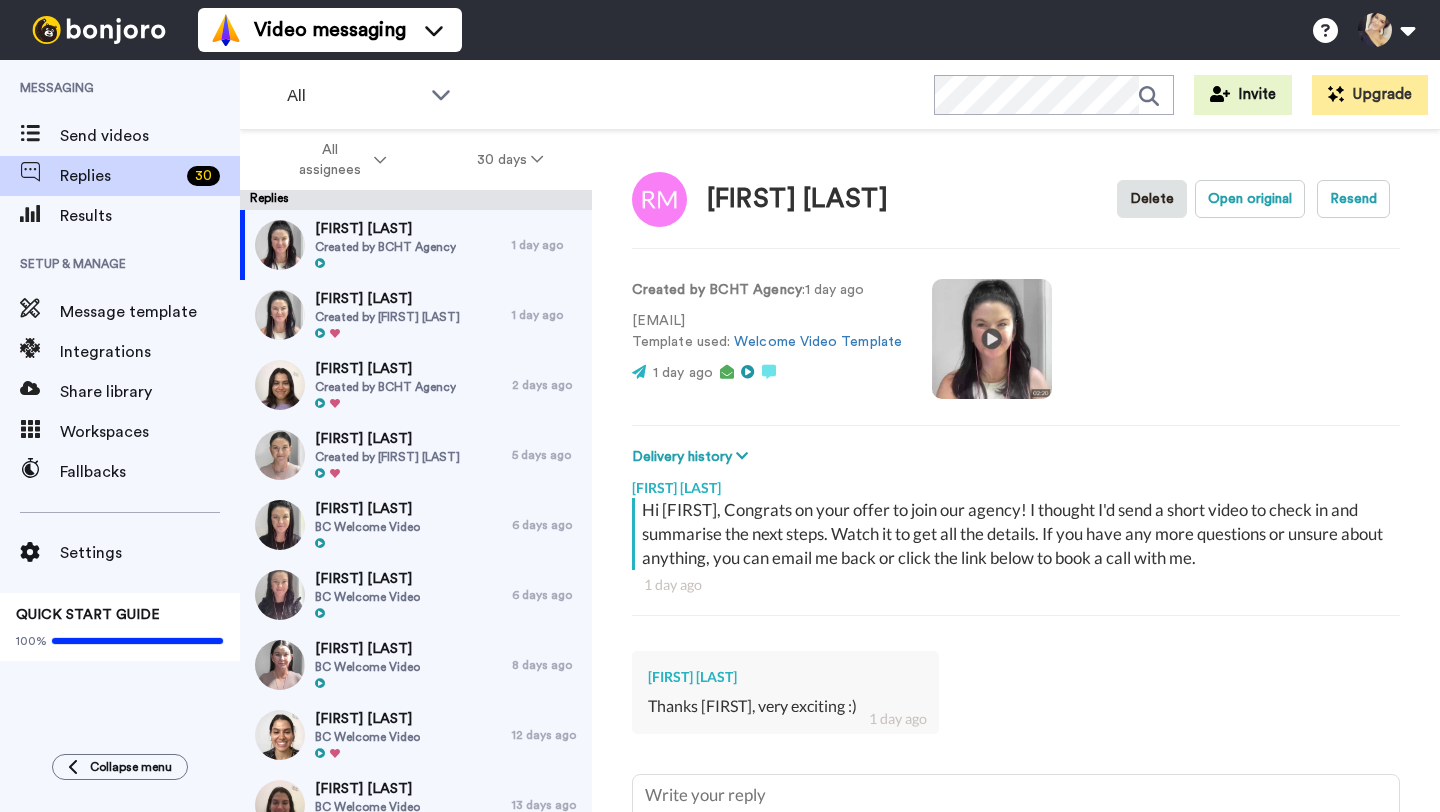 scroll, scrollTop: 0, scrollLeft: 0, axis: both 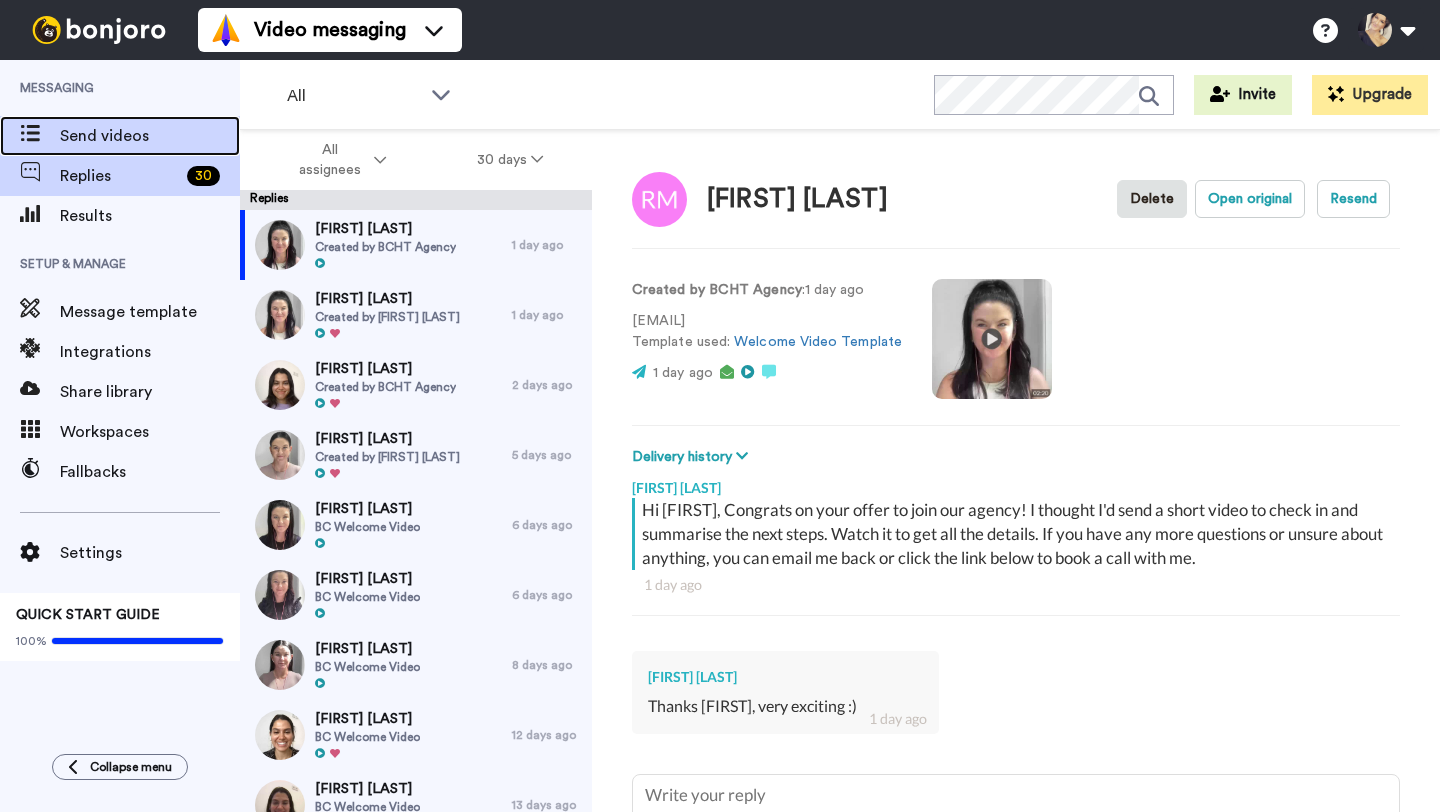 click on "Send videos" at bounding box center (150, 136) 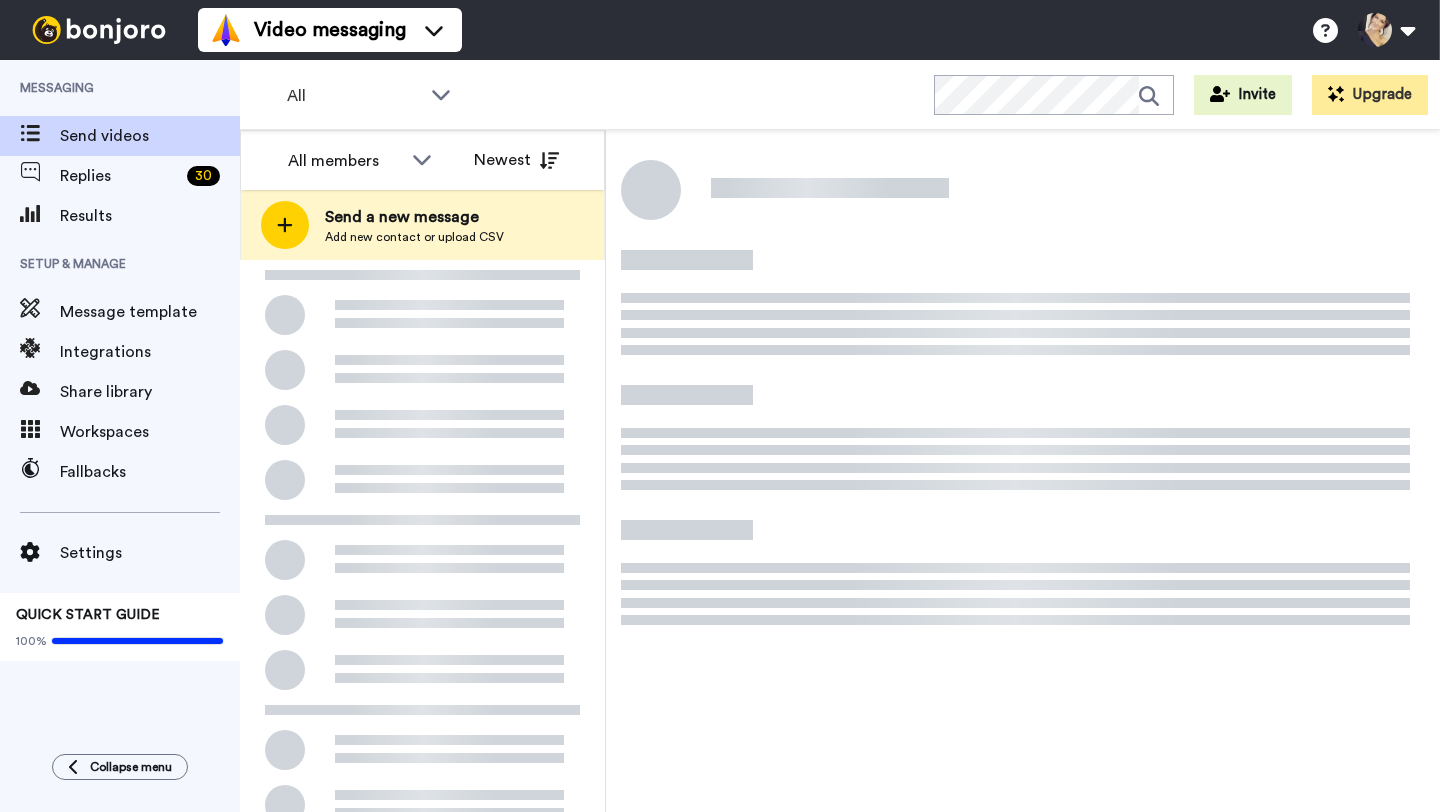 scroll, scrollTop: 0, scrollLeft: 0, axis: both 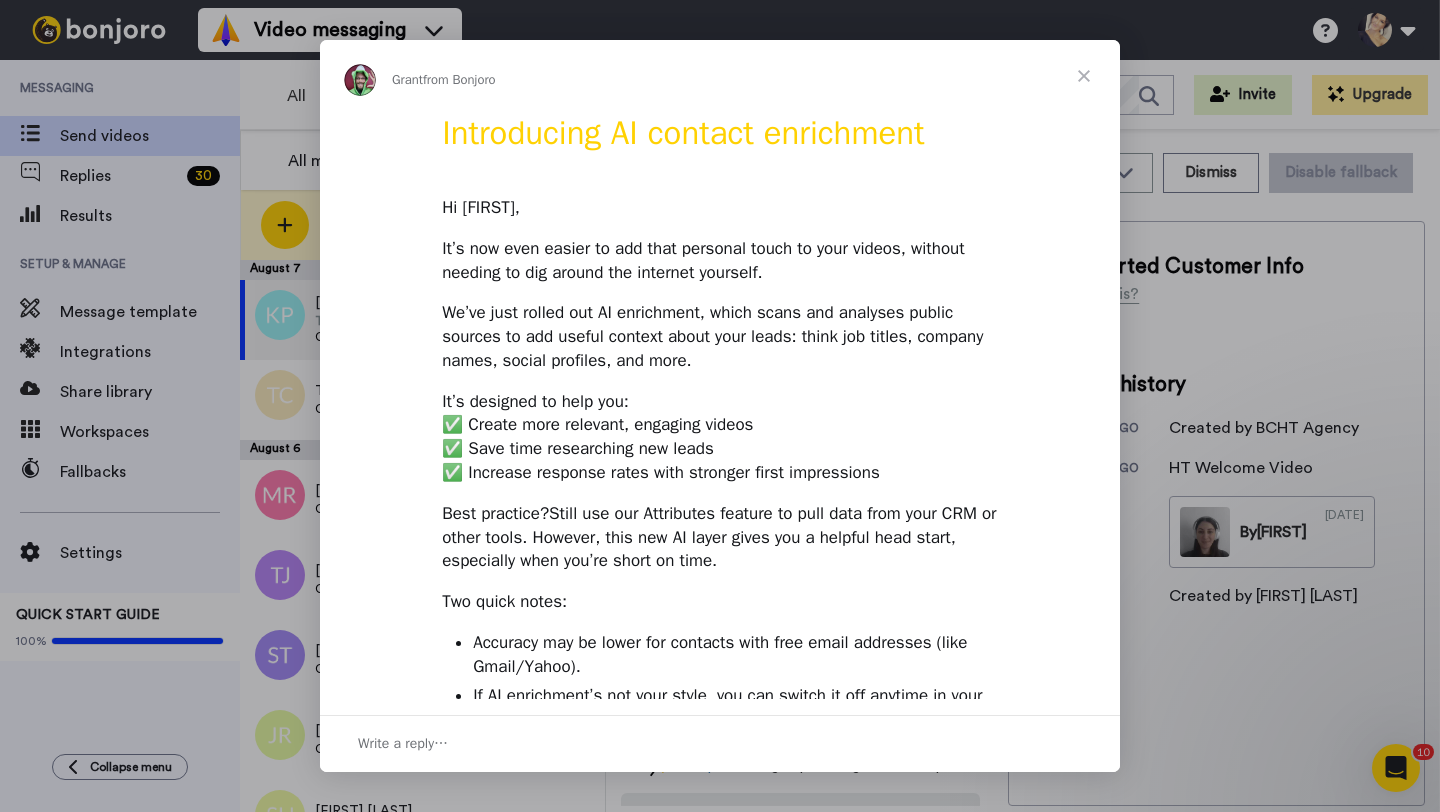 click at bounding box center (1084, 76) 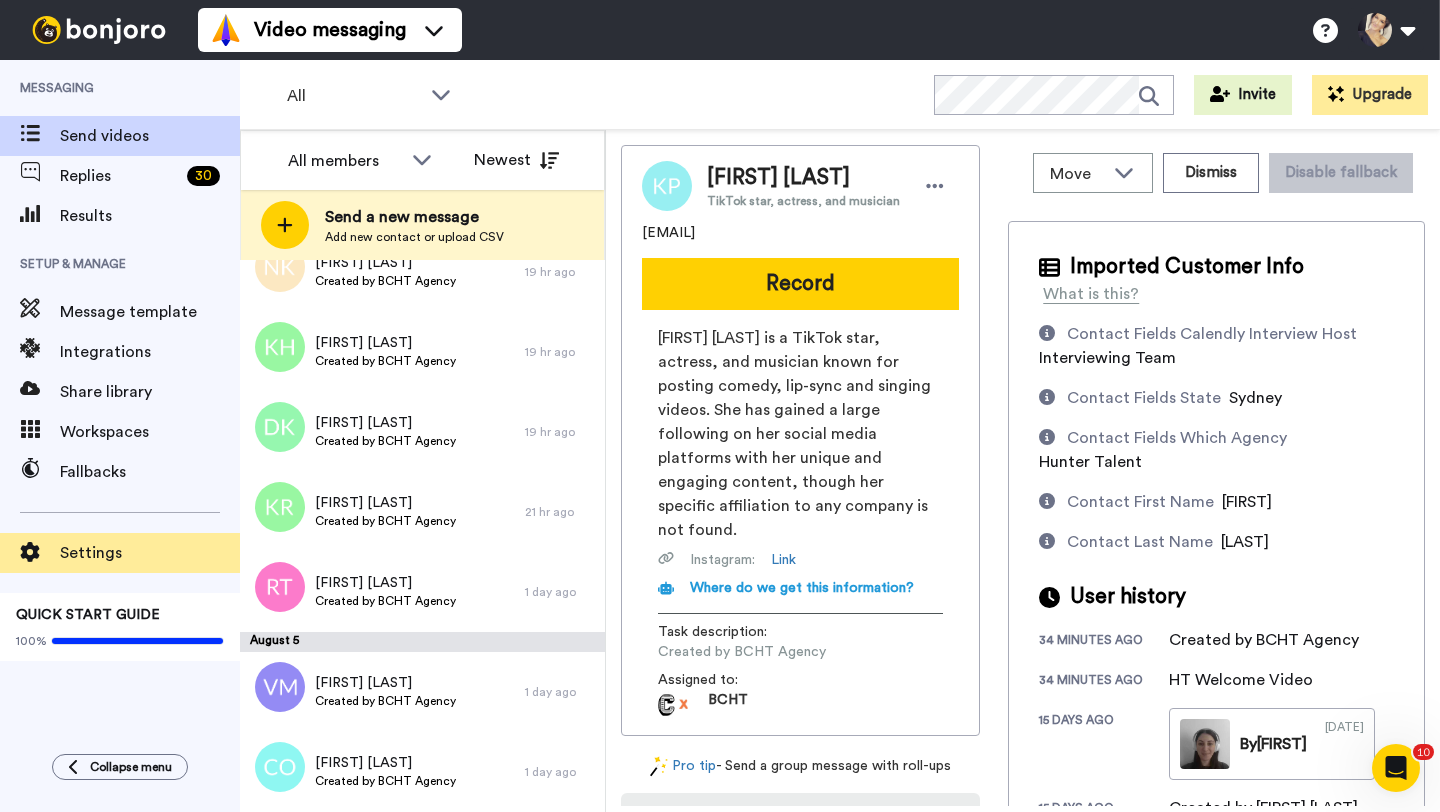 scroll, scrollTop: 308, scrollLeft: 0, axis: vertical 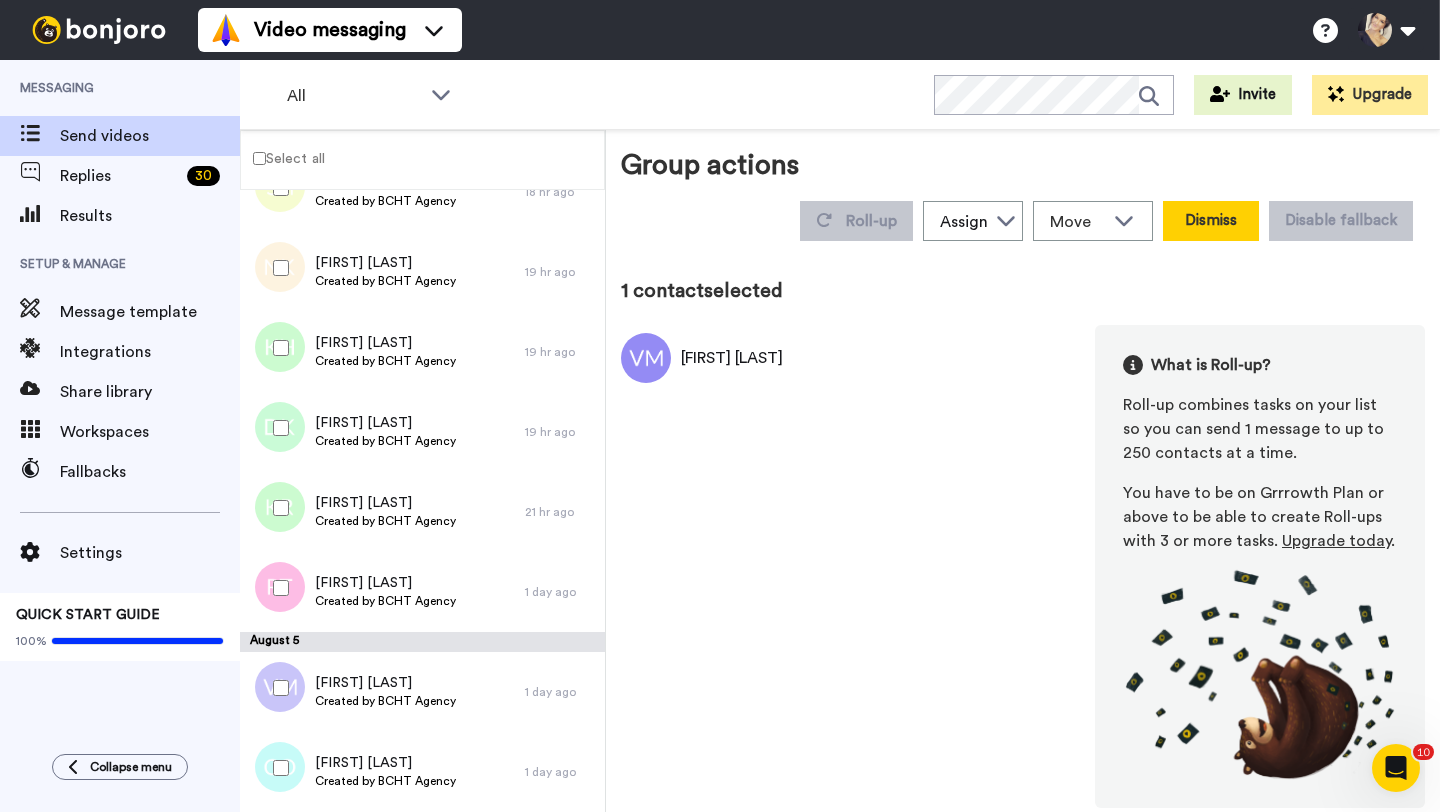 click on "Dismiss" at bounding box center (1211, 221) 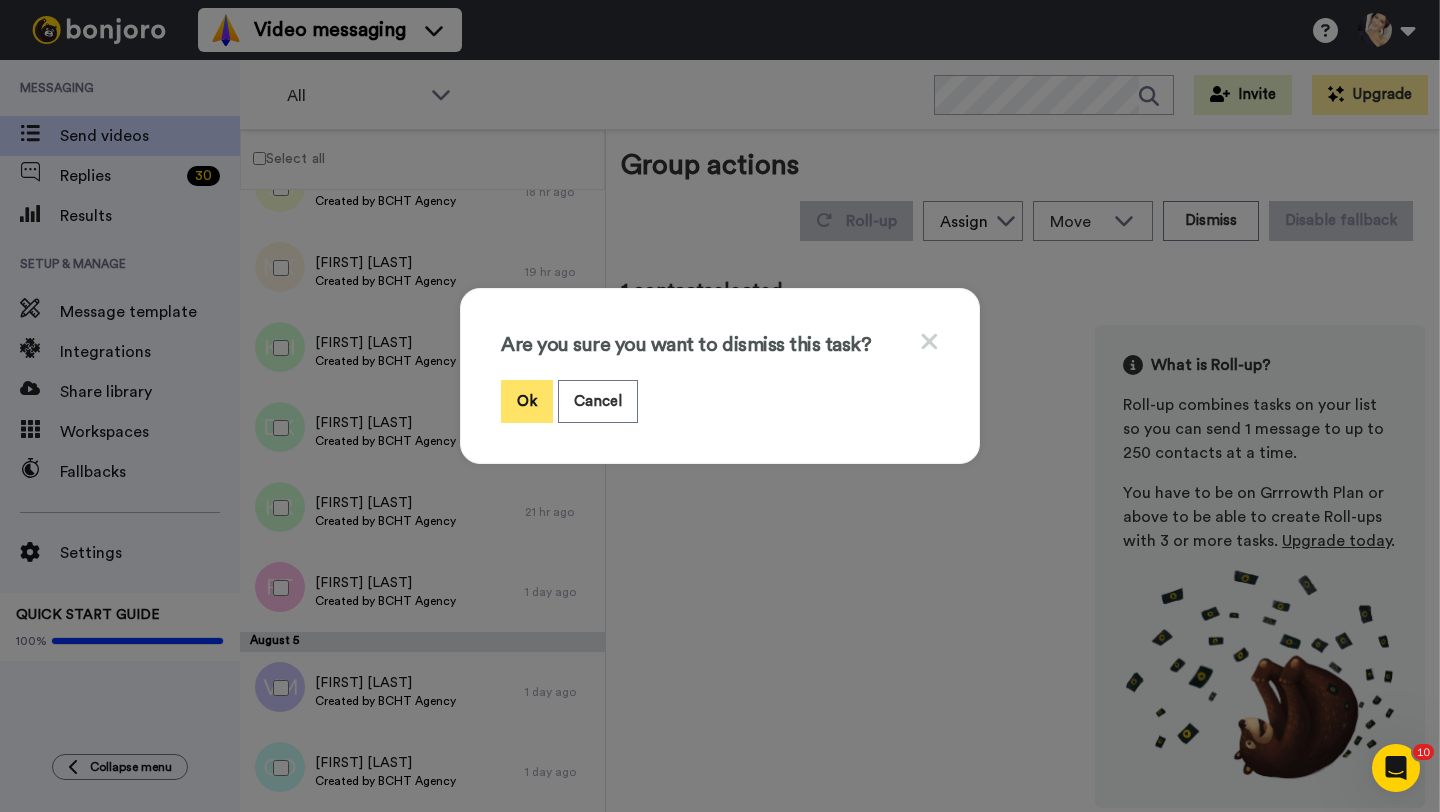 click on "Ok" at bounding box center [527, 401] 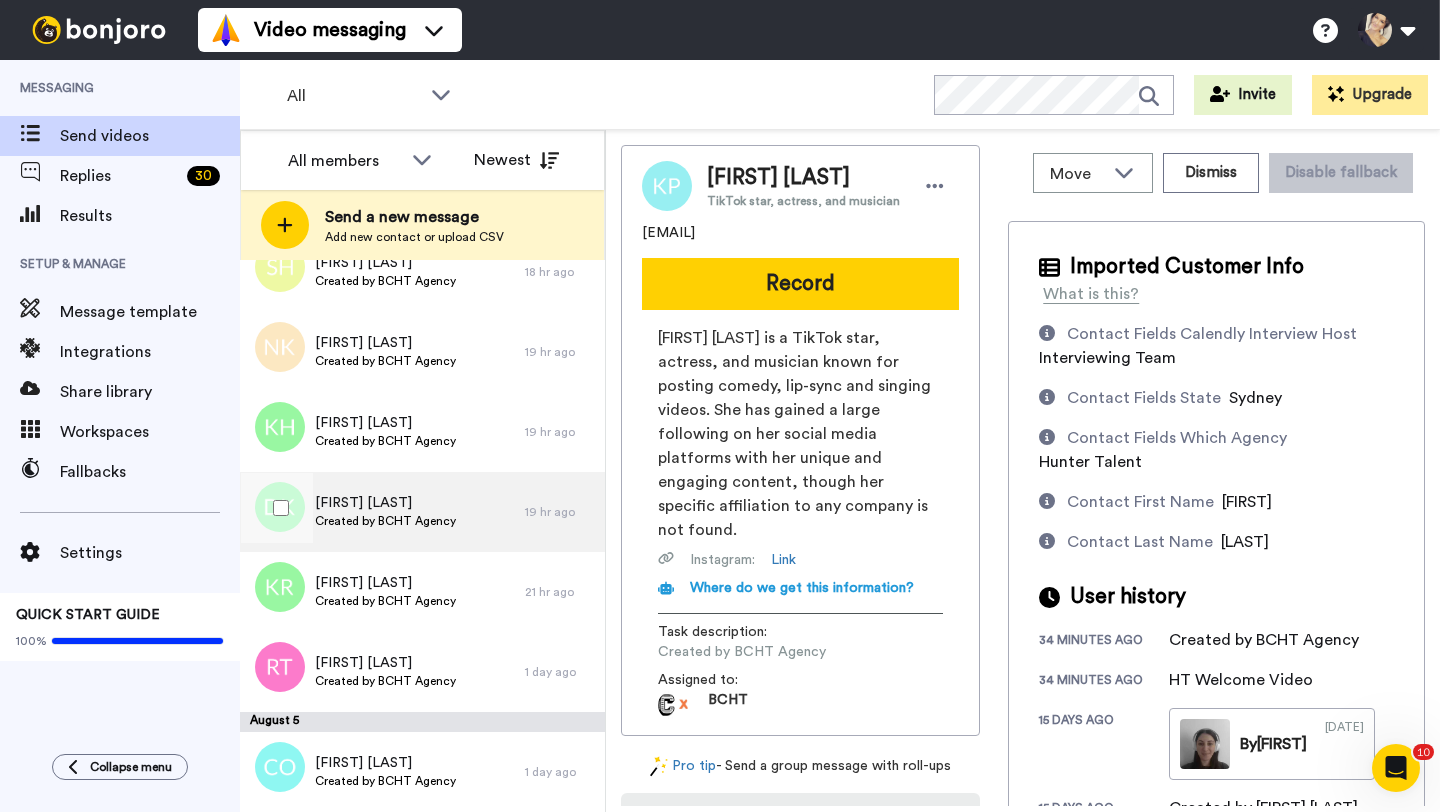 scroll, scrollTop: 228, scrollLeft: 0, axis: vertical 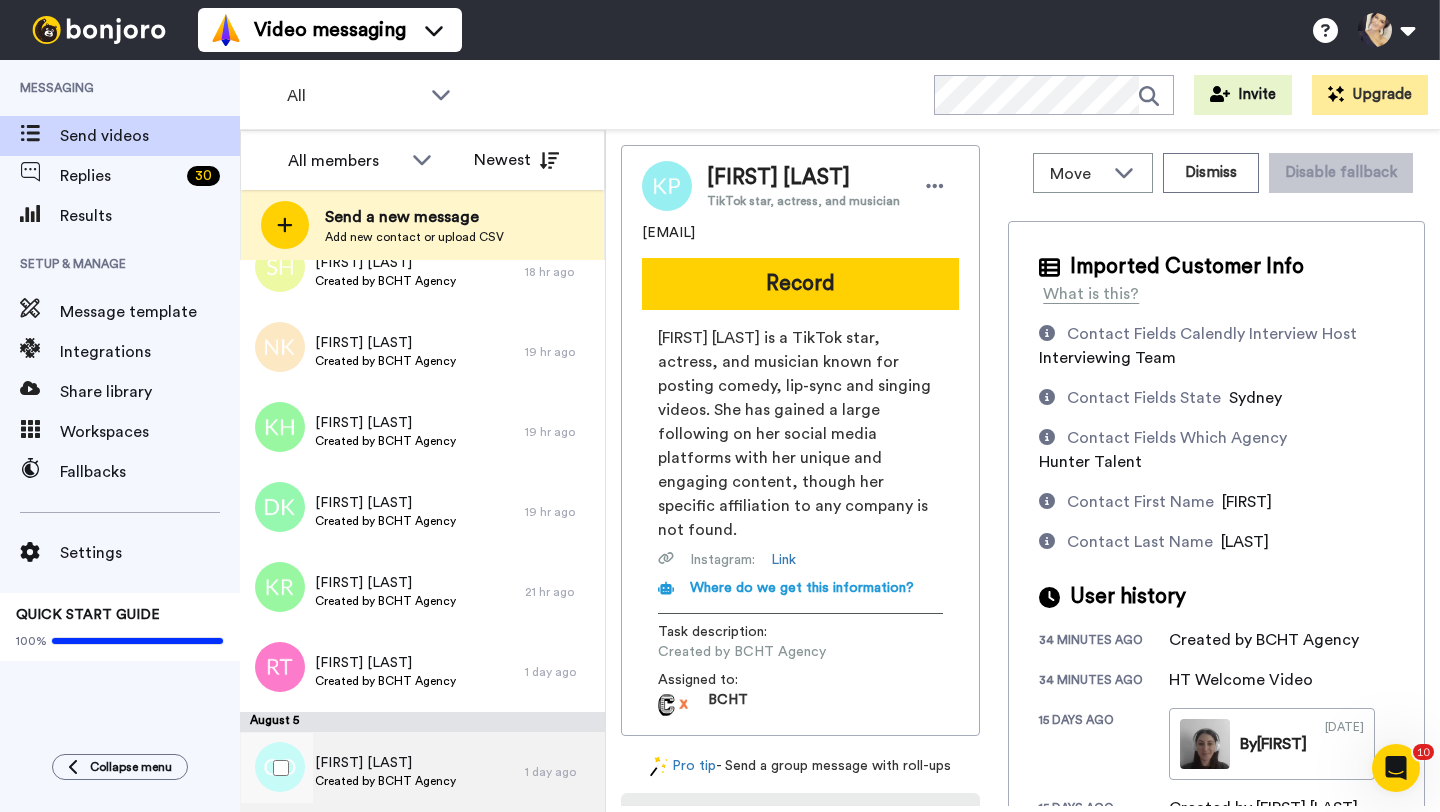 click on "Carole Oneill" at bounding box center (385, 763) 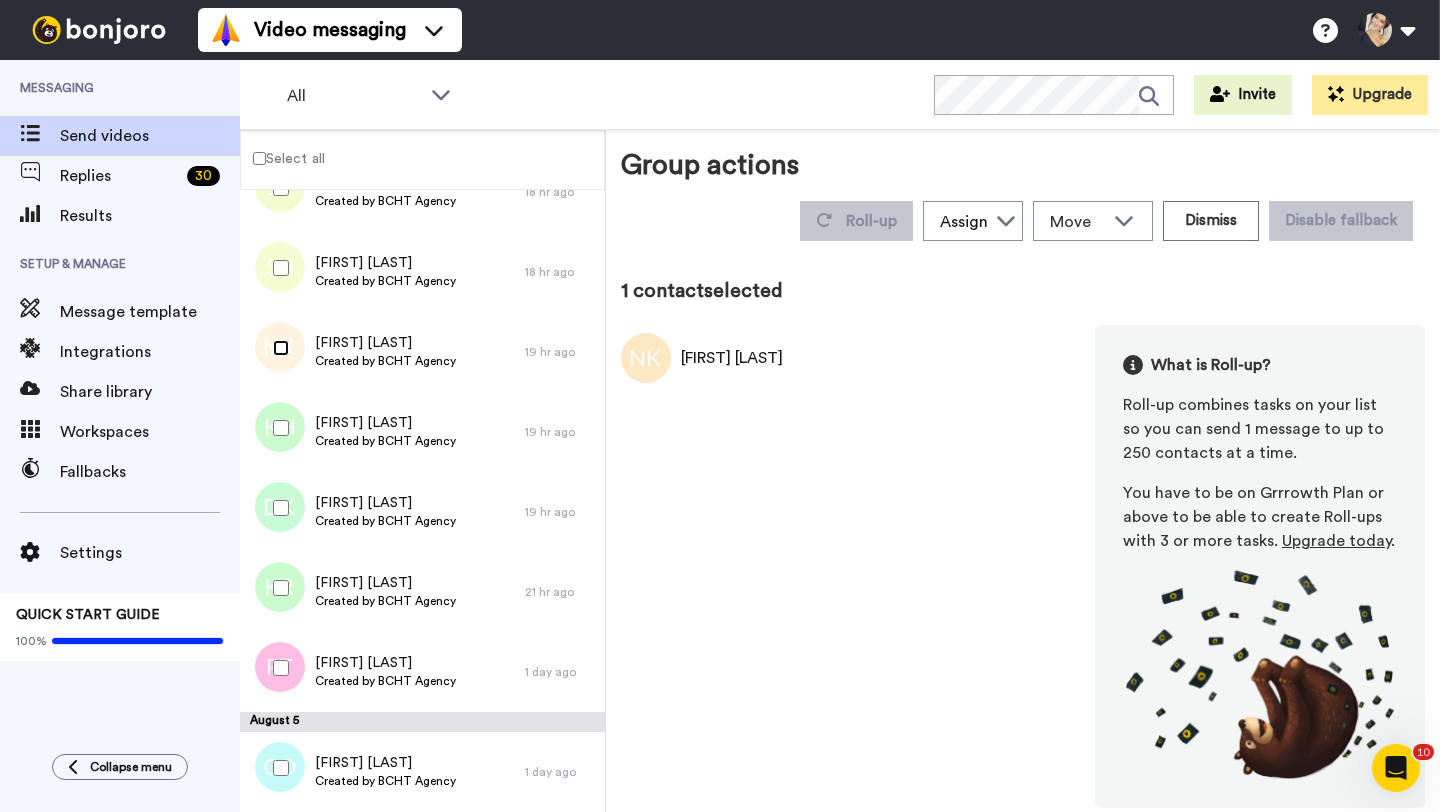 scroll, scrollTop: 158, scrollLeft: 0, axis: vertical 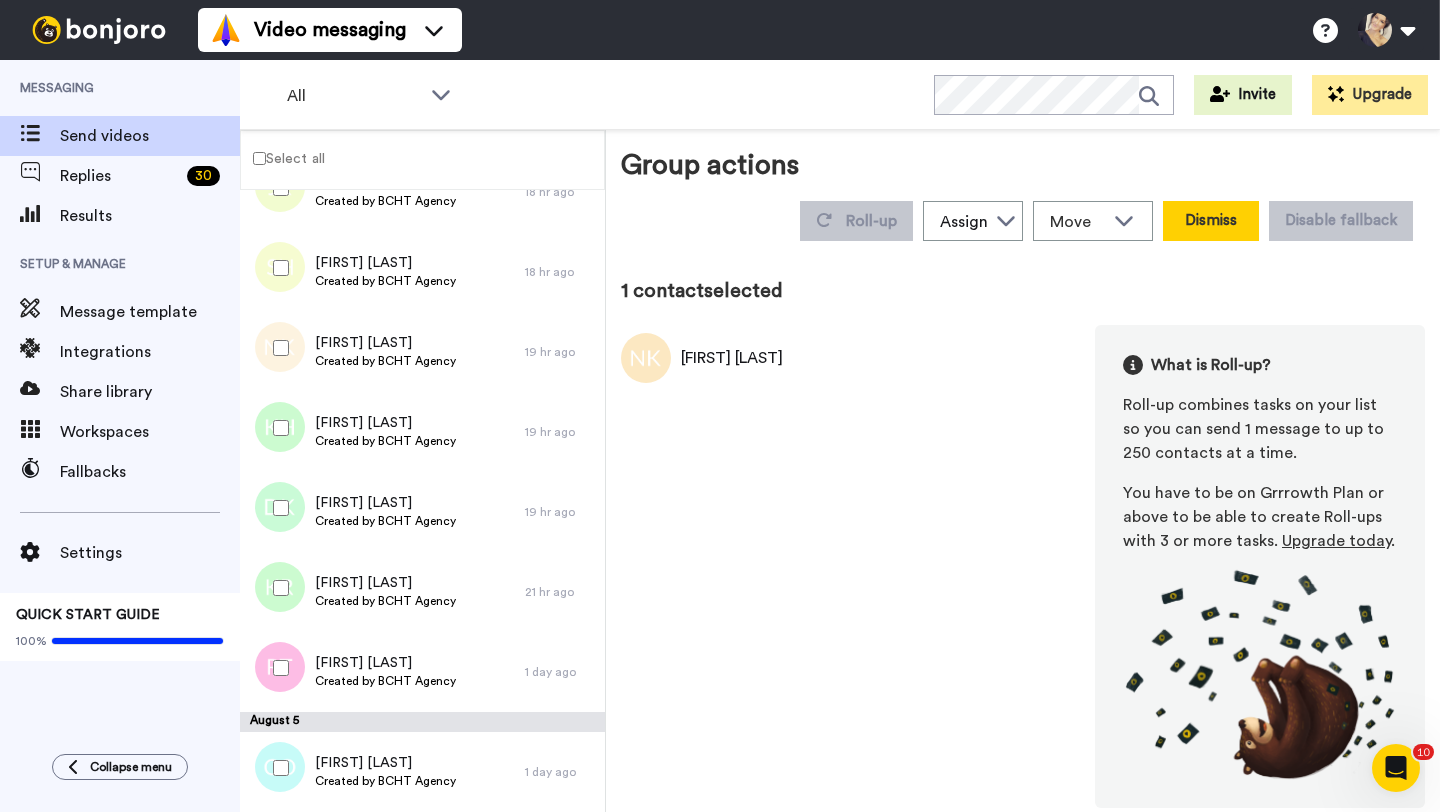 click on "Dismiss" at bounding box center [1211, 221] 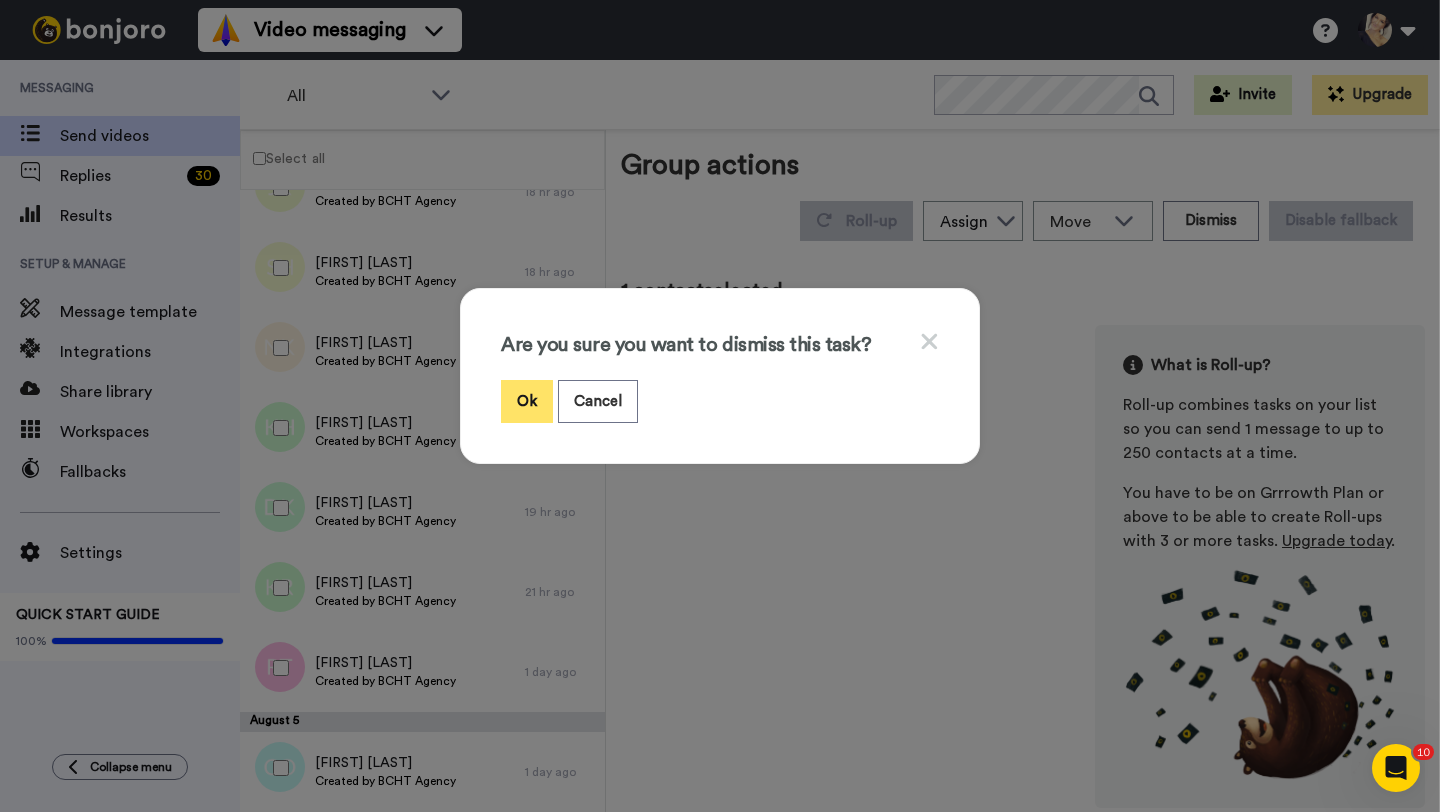 click on "Ok" at bounding box center [527, 401] 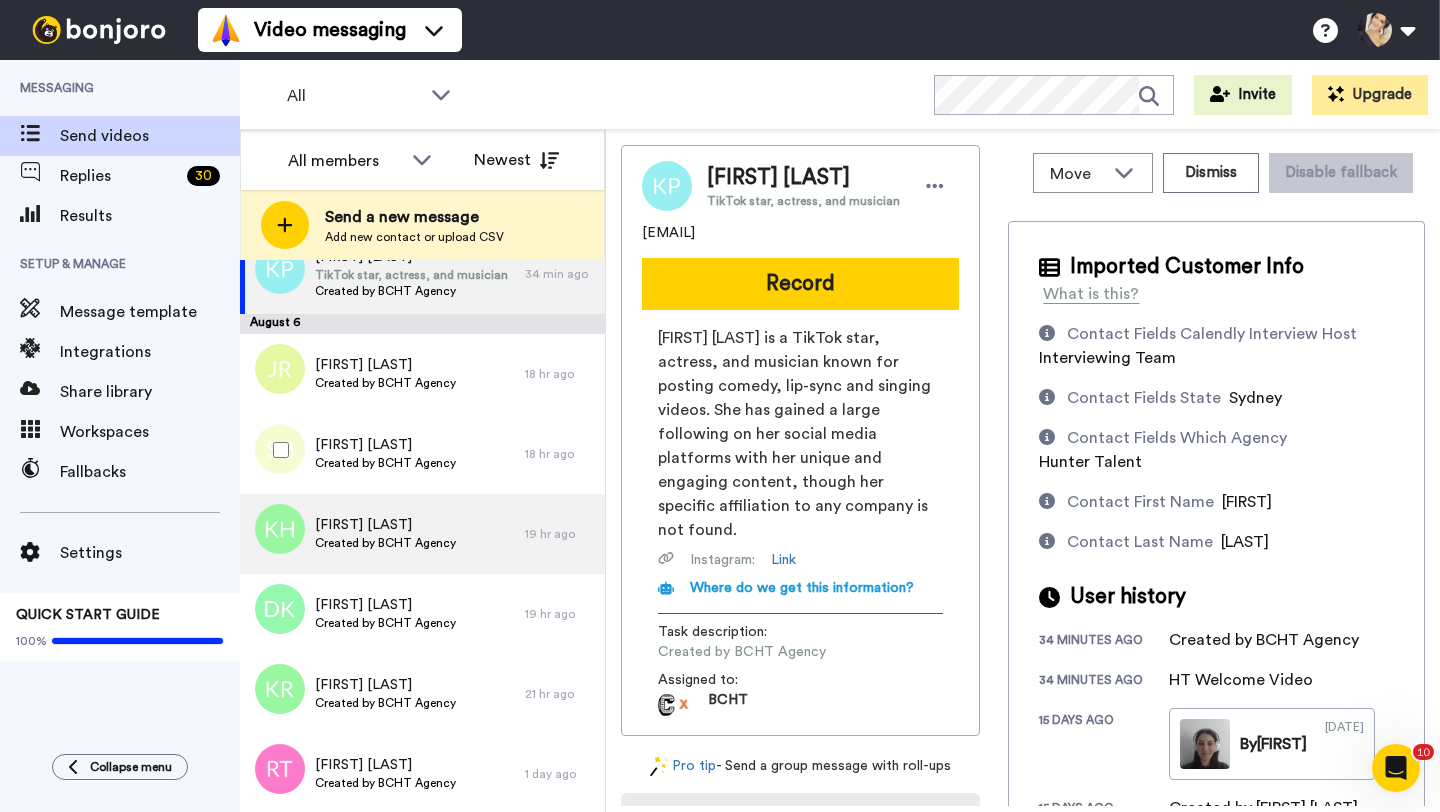 scroll, scrollTop: 148, scrollLeft: 0, axis: vertical 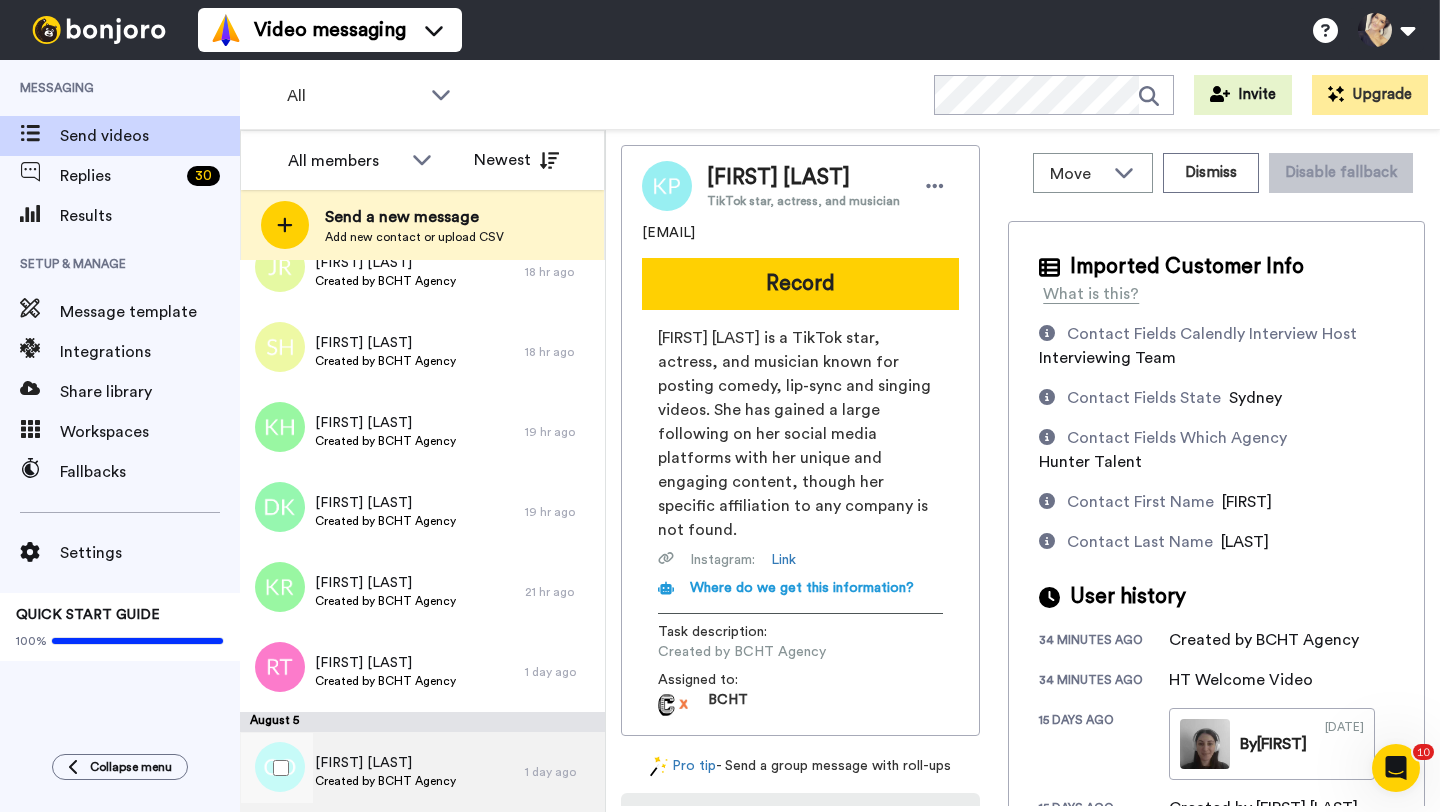 click on "Created by BCHT Agency" at bounding box center (385, 781) 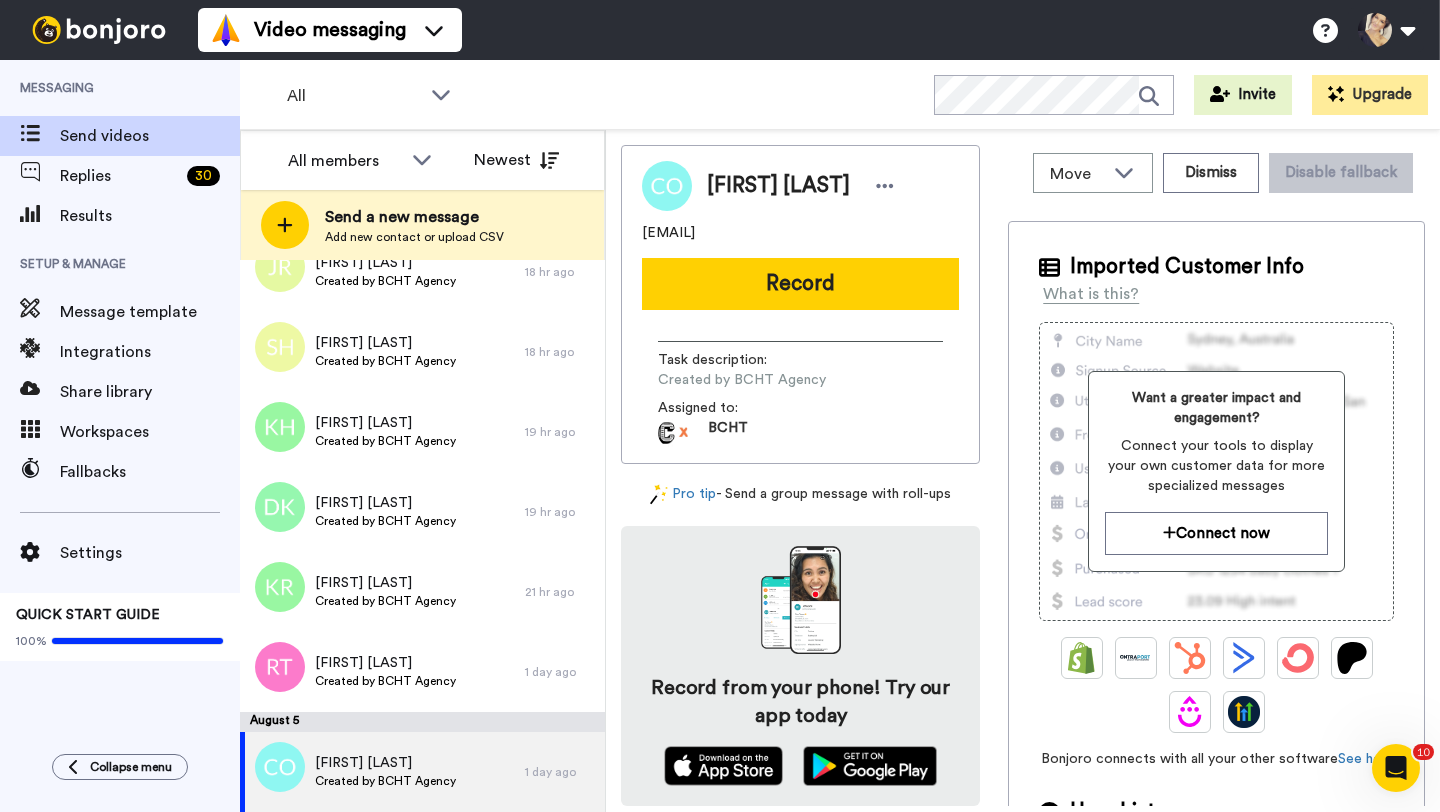 drag, startPoint x: 639, startPoint y: 231, endPoint x: 828, endPoint y: 229, distance: 189.01057 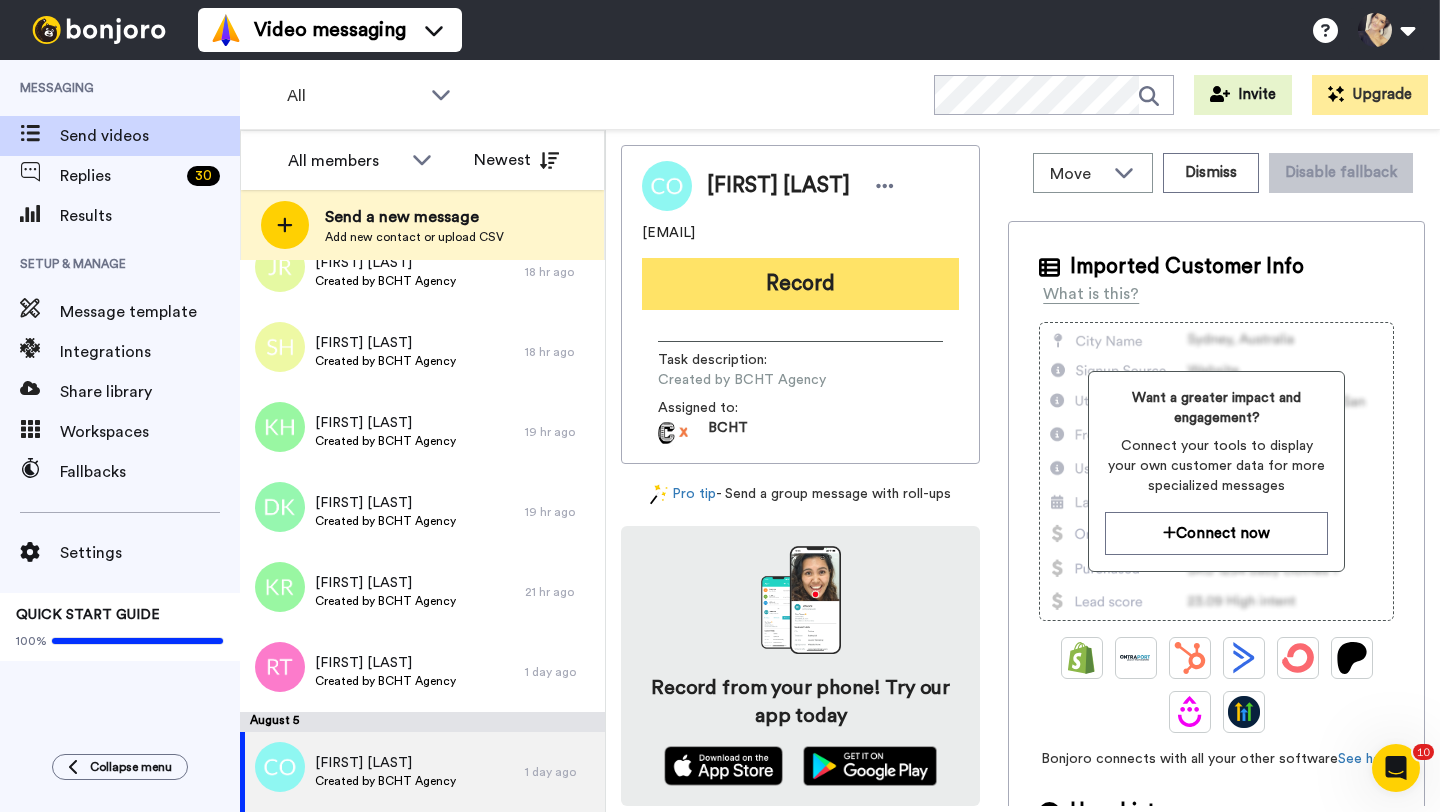 click on "Record" at bounding box center [800, 284] 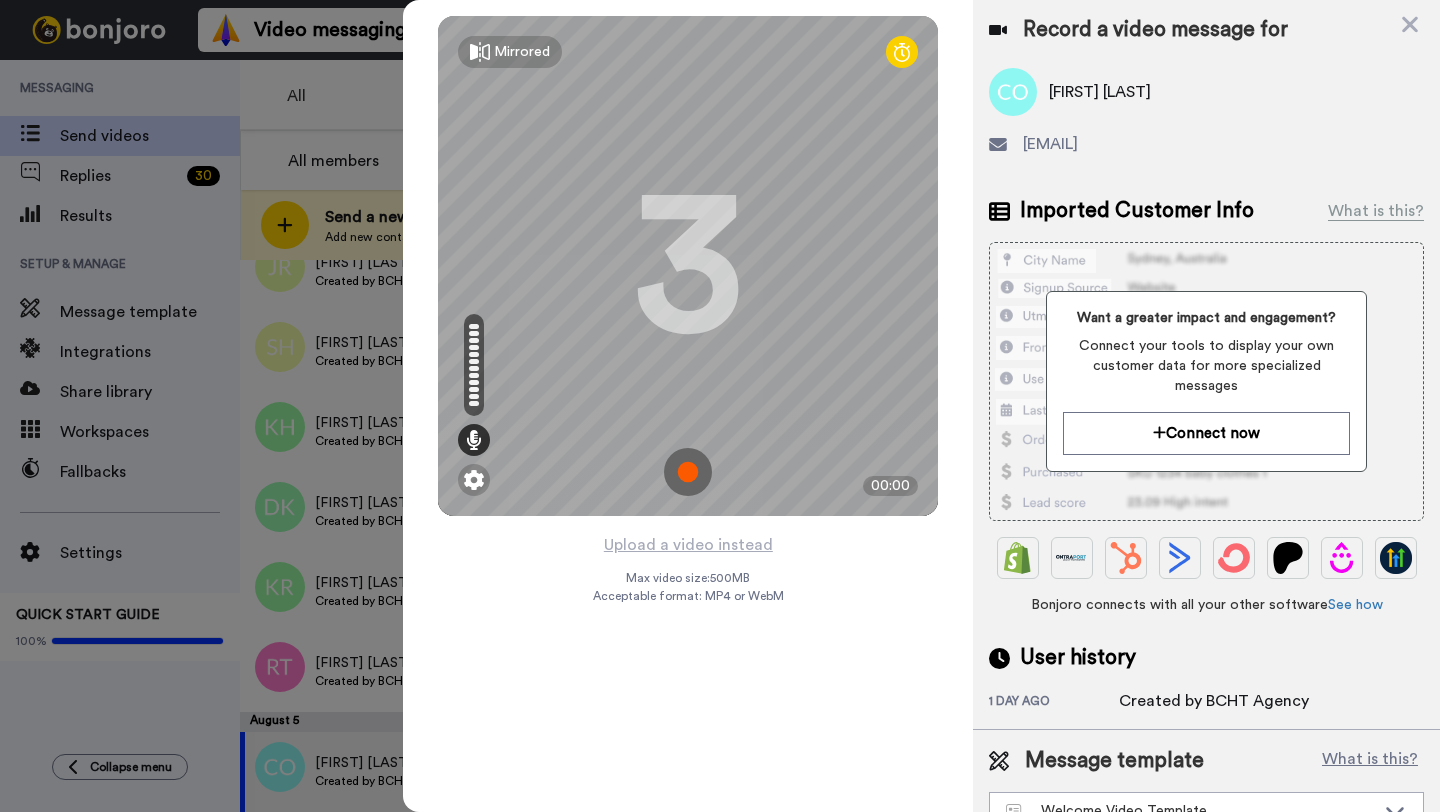 click at bounding box center [688, 472] 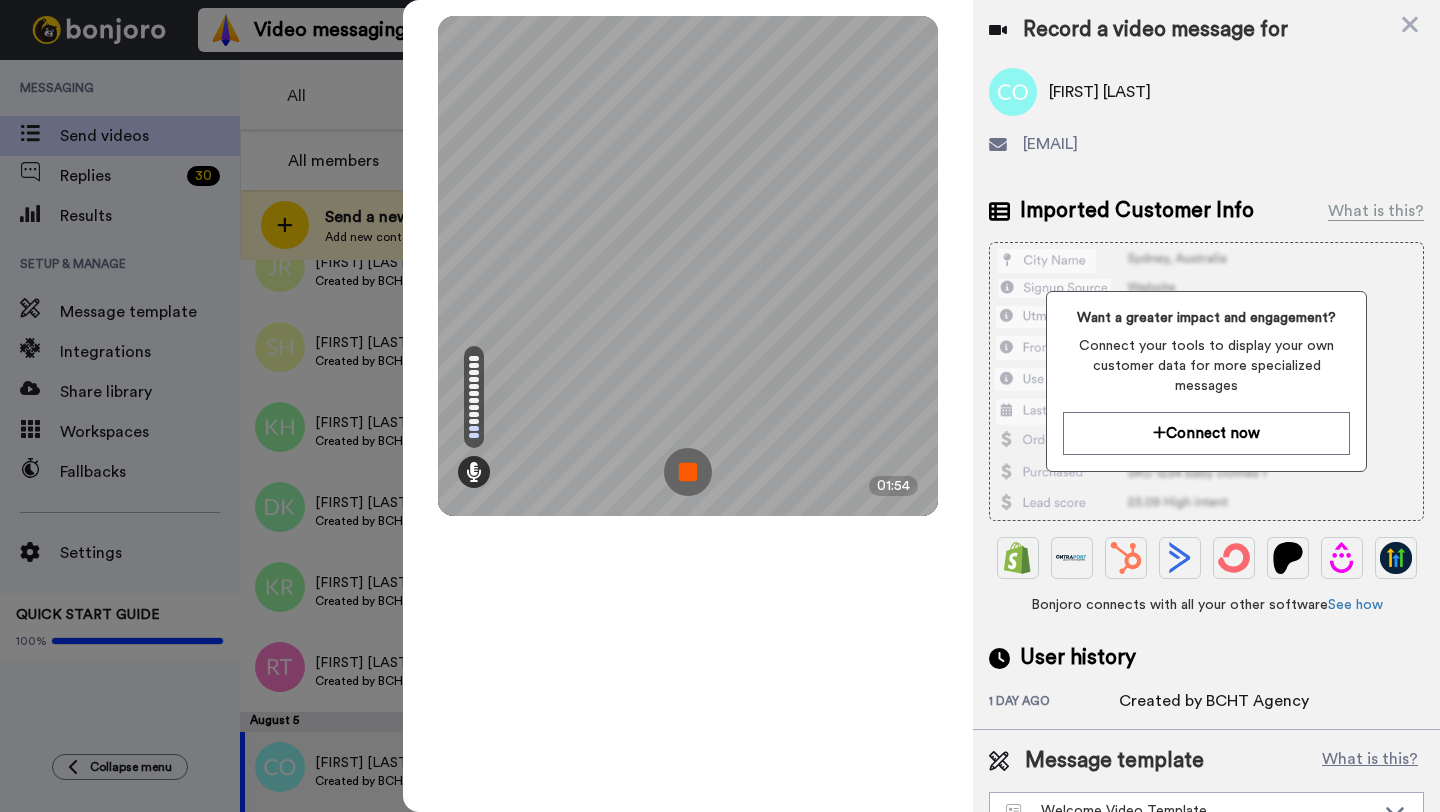click at bounding box center (688, 472) 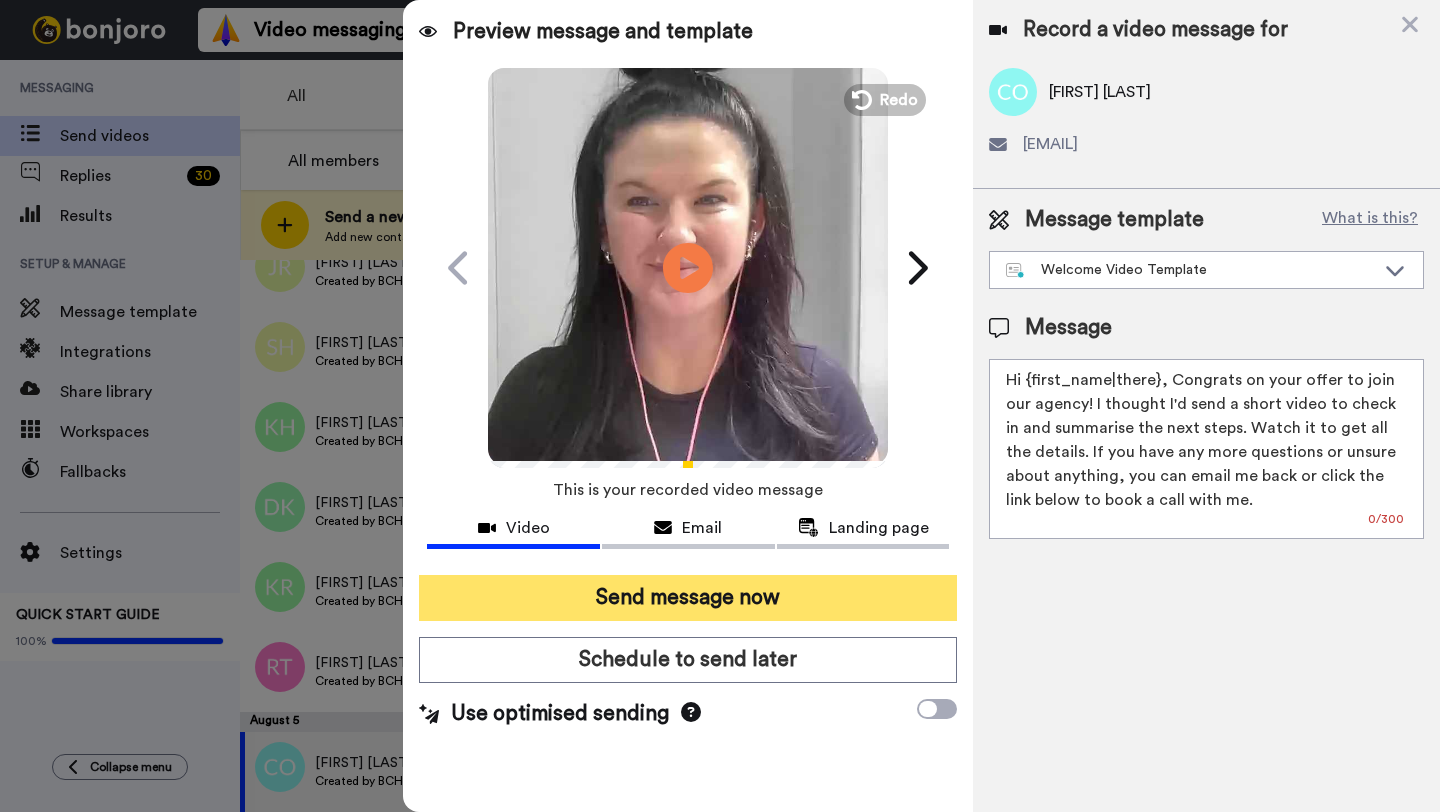 click on "Send message now" at bounding box center (688, 598) 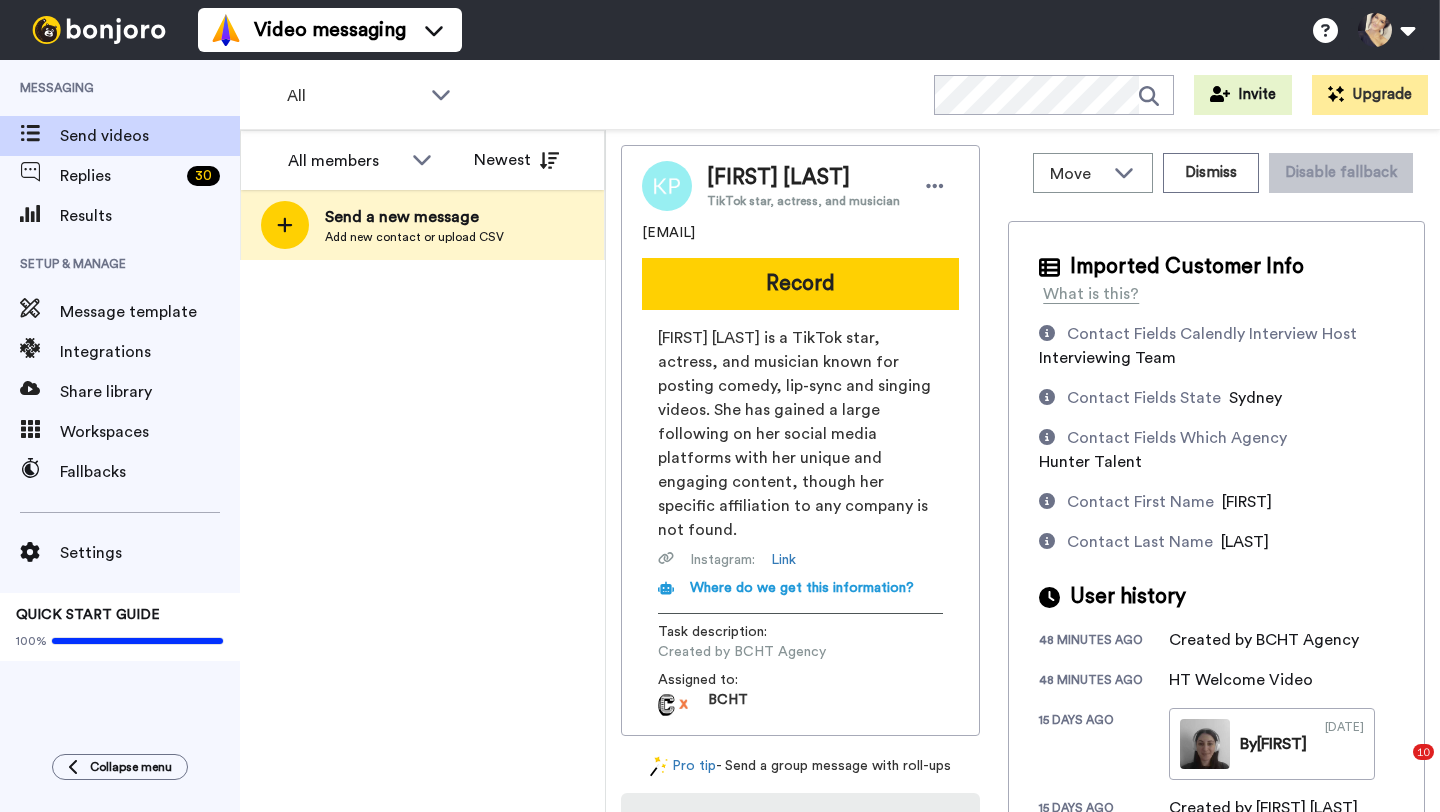 scroll, scrollTop: 0, scrollLeft: 0, axis: both 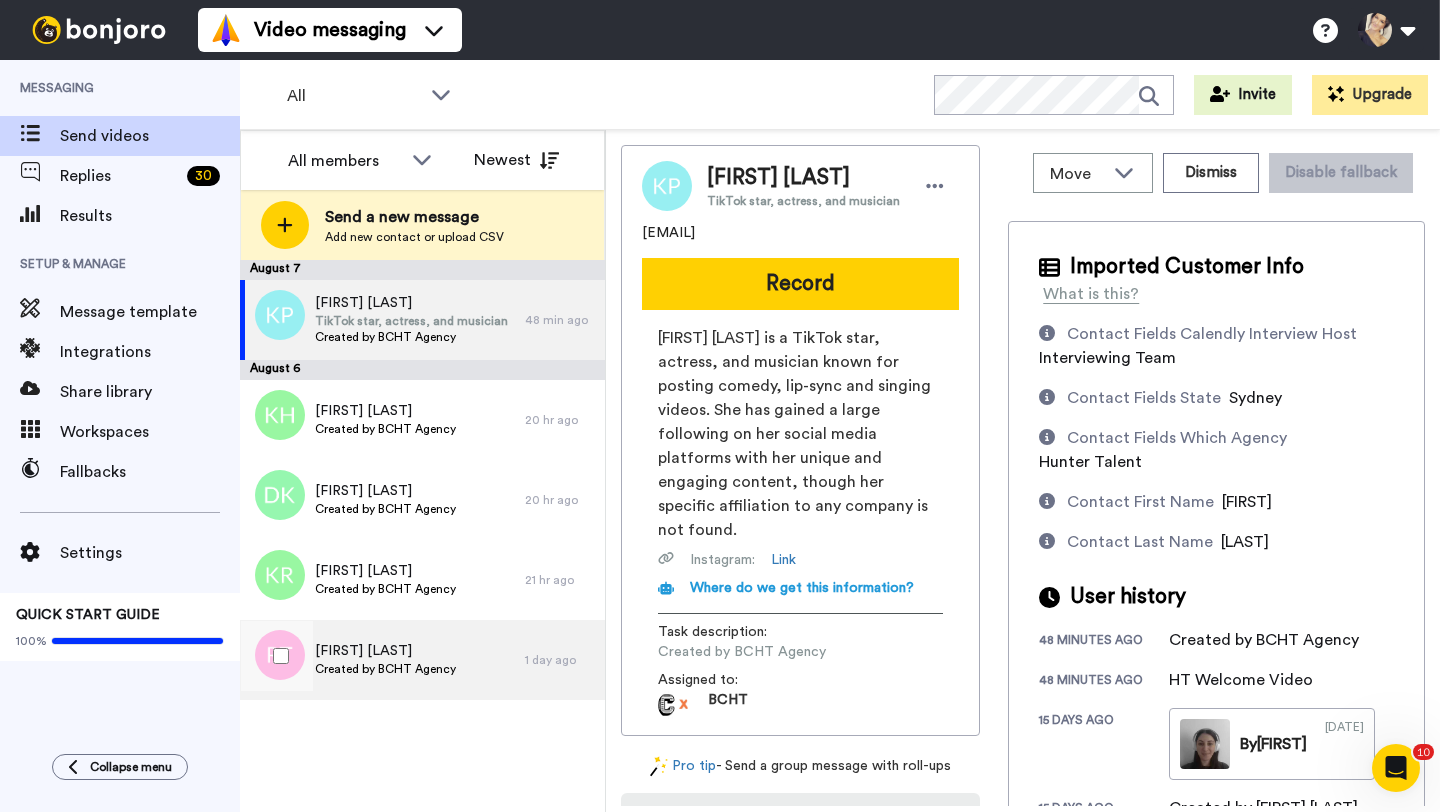 click on "Created by BCHT Agency" at bounding box center [385, 669] 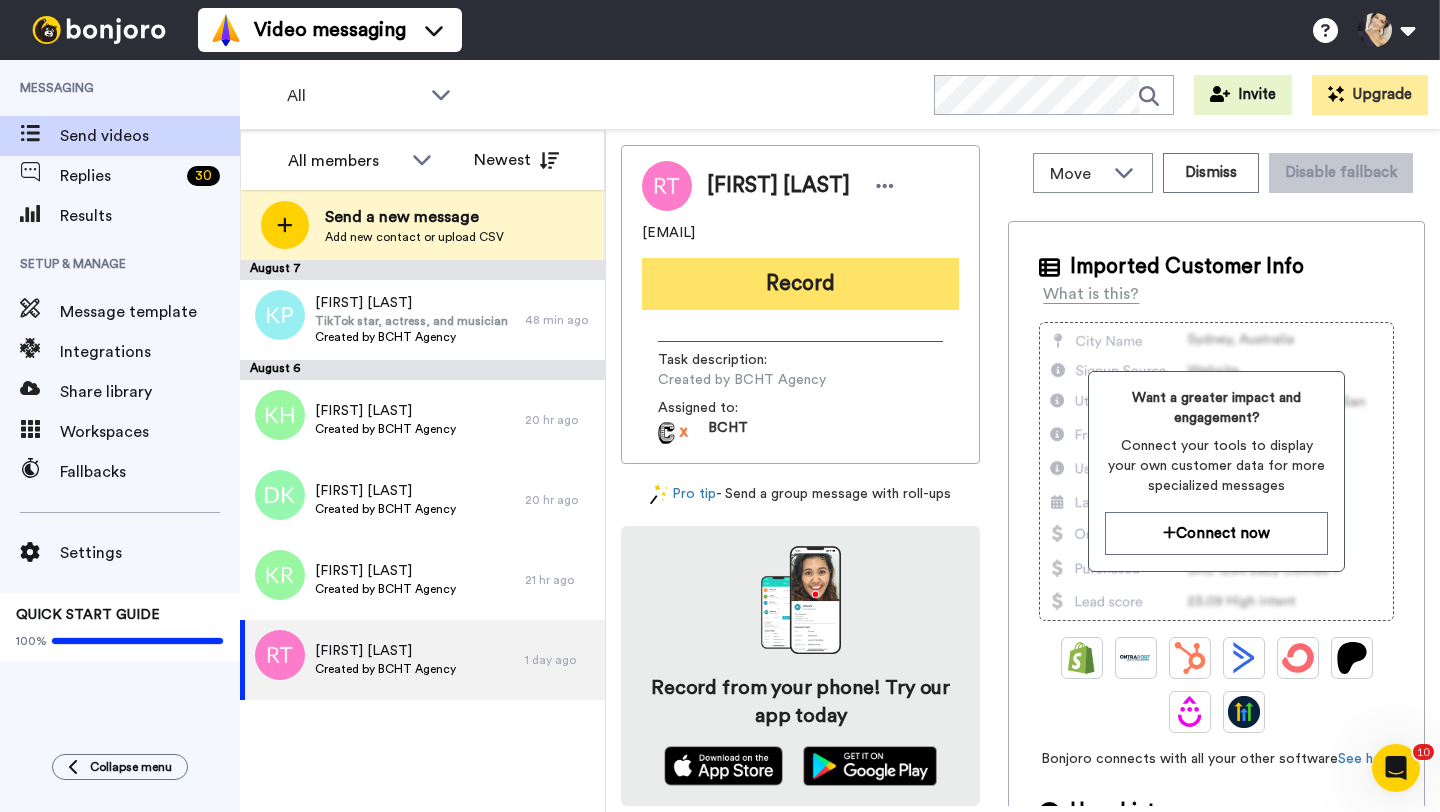 click on "Record" at bounding box center [800, 284] 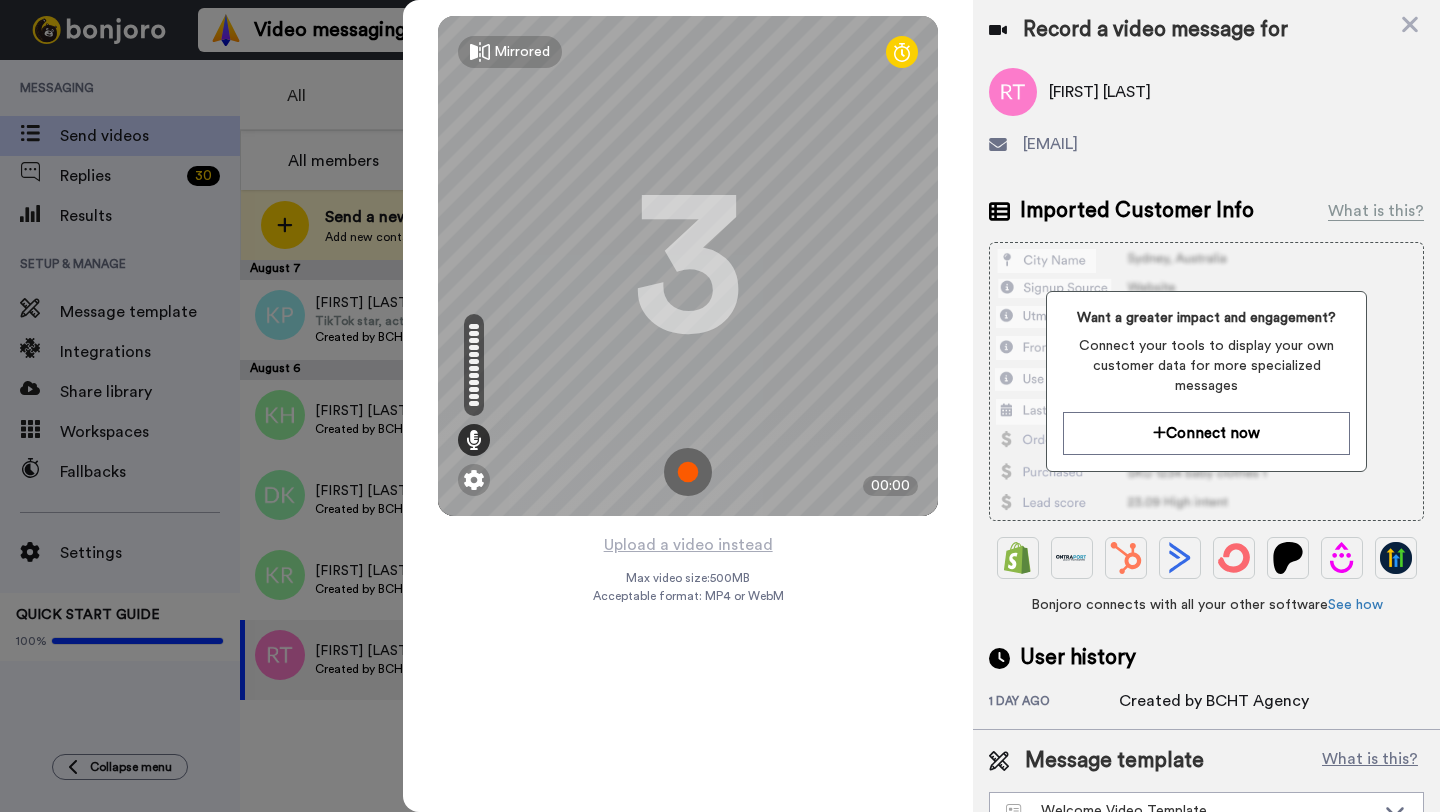 drag, startPoint x: 1024, startPoint y: 145, endPoint x: 1249, endPoint y: 149, distance: 225.03555 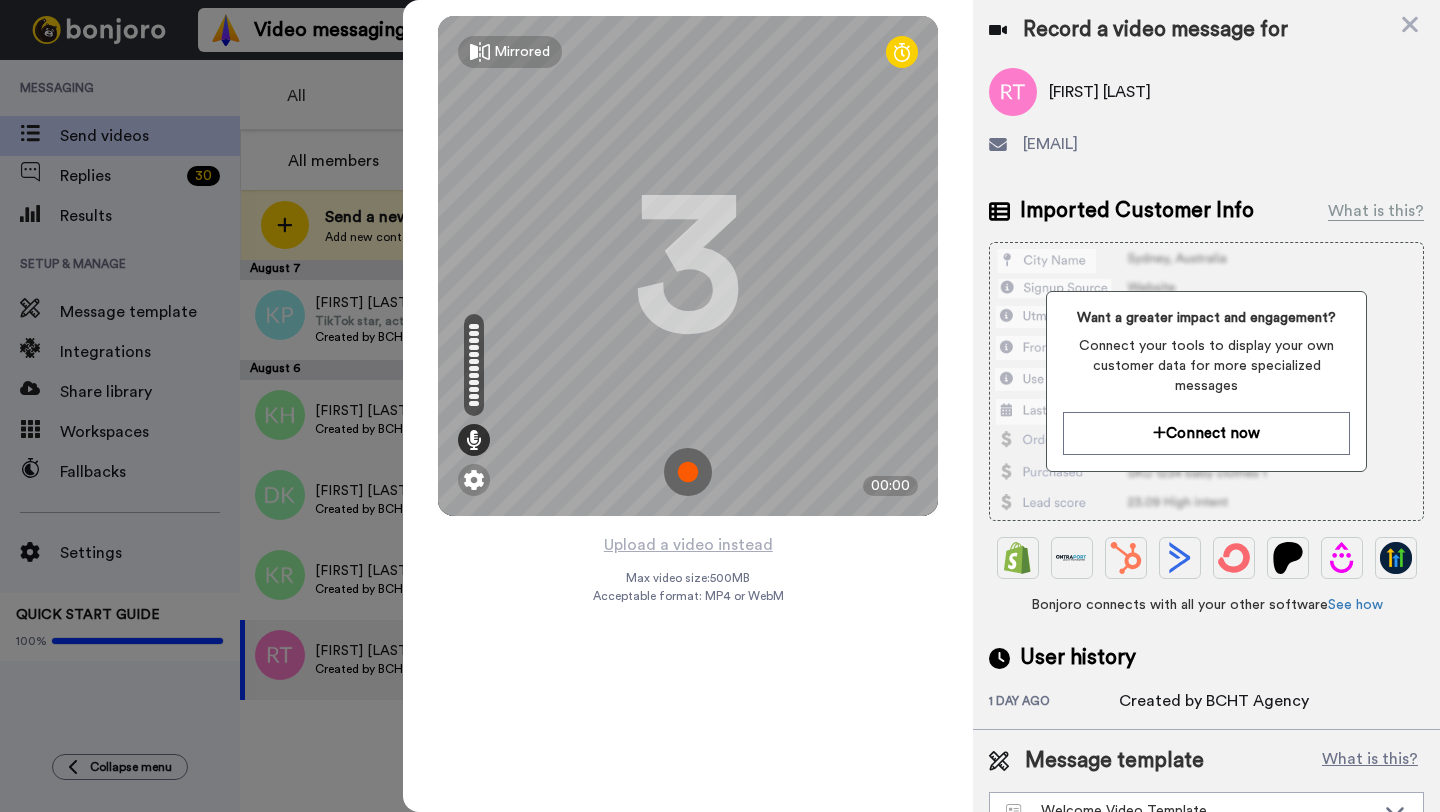 click at bounding box center [688, 472] 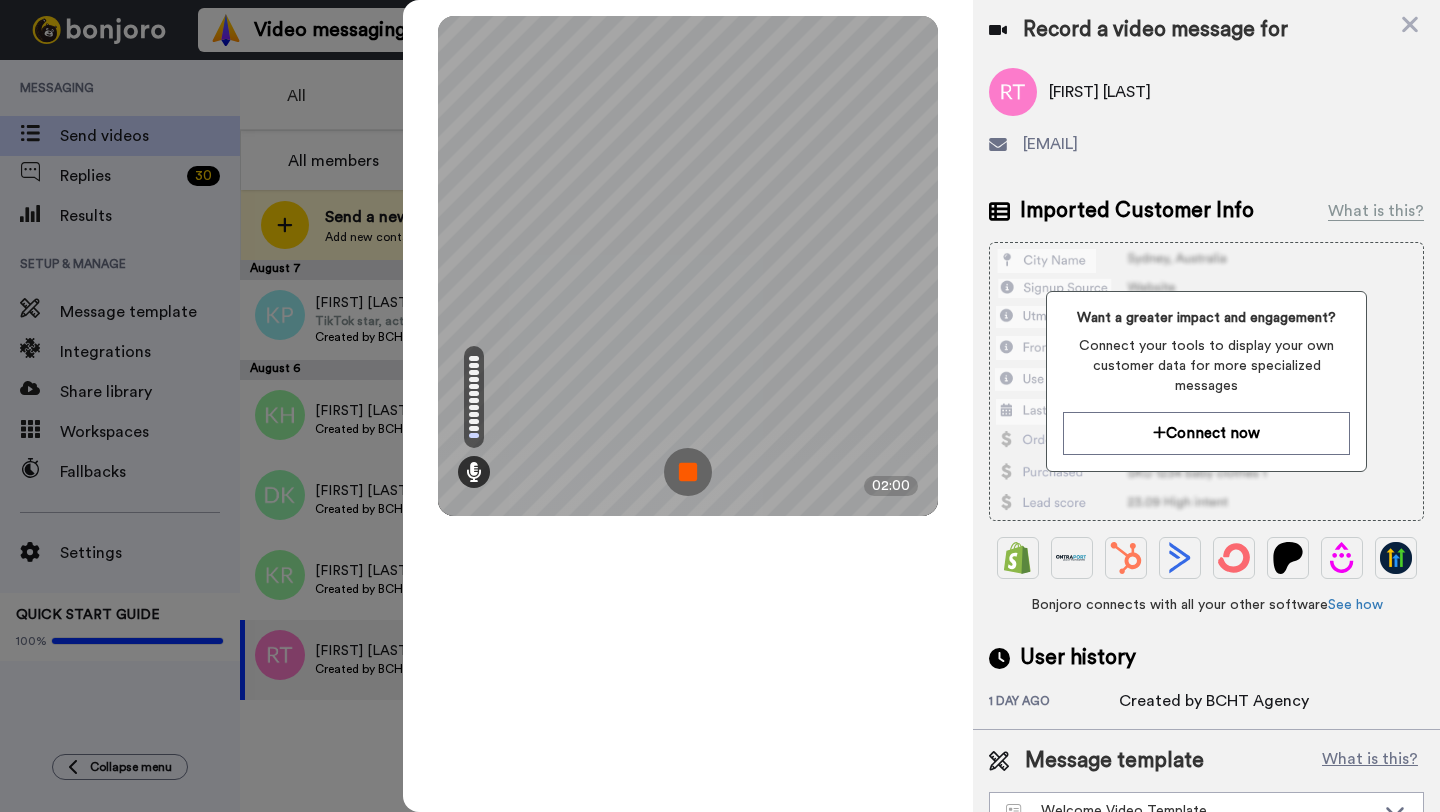 click at bounding box center [688, 472] 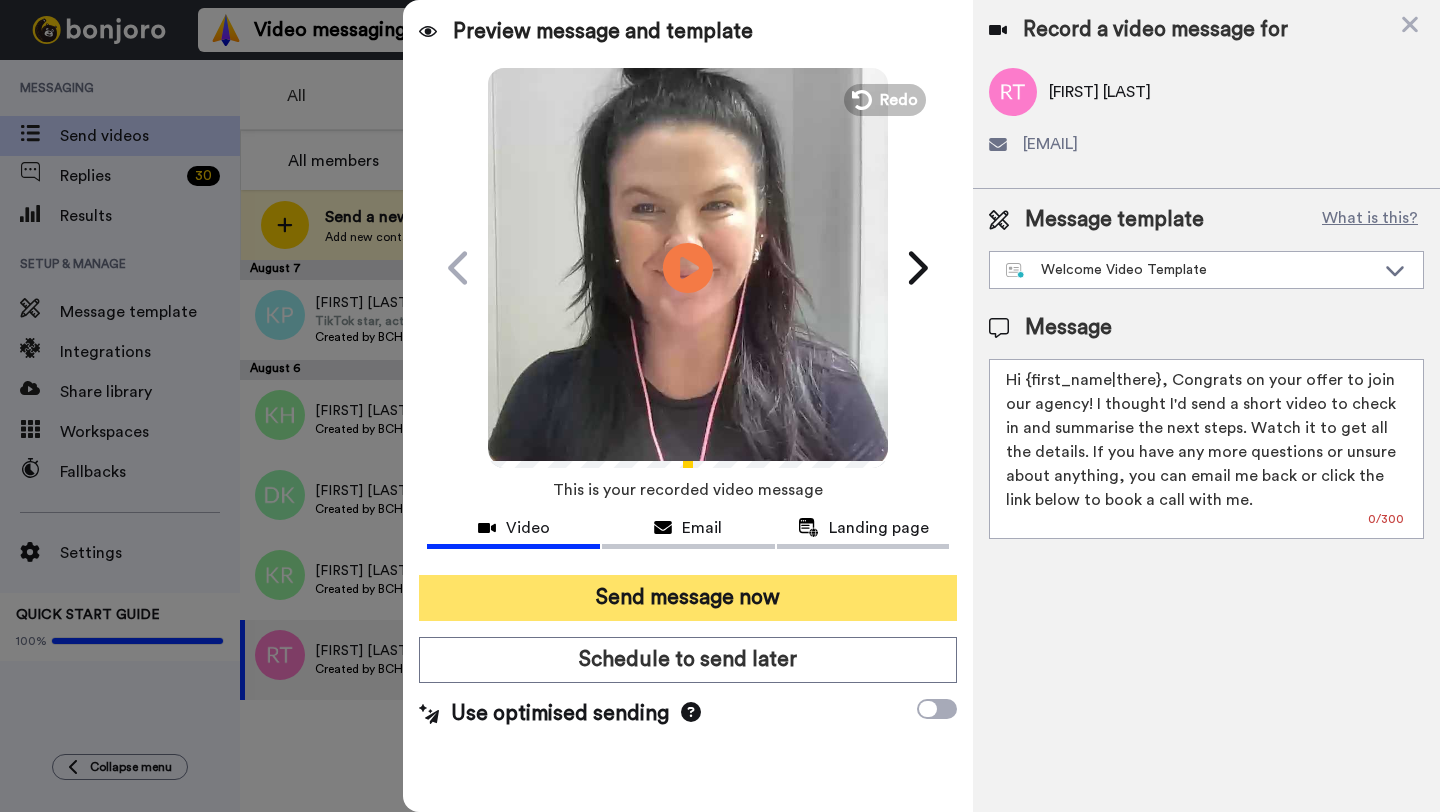click on "Send message now" at bounding box center (688, 598) 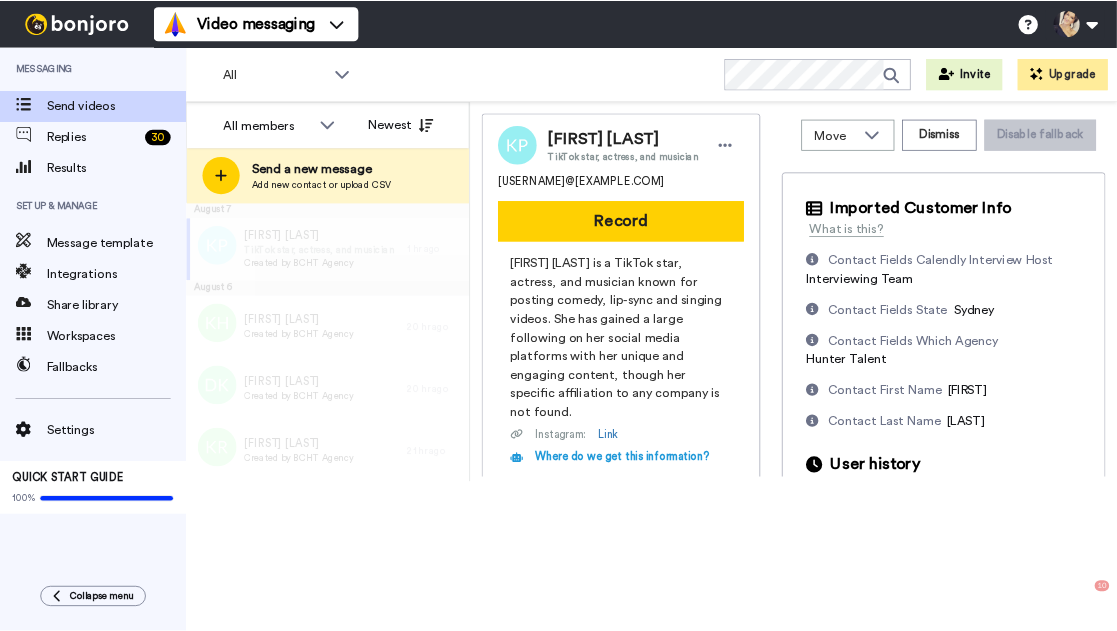 scroll, scrollTop: 0, scrollLeft: 0, axis: both 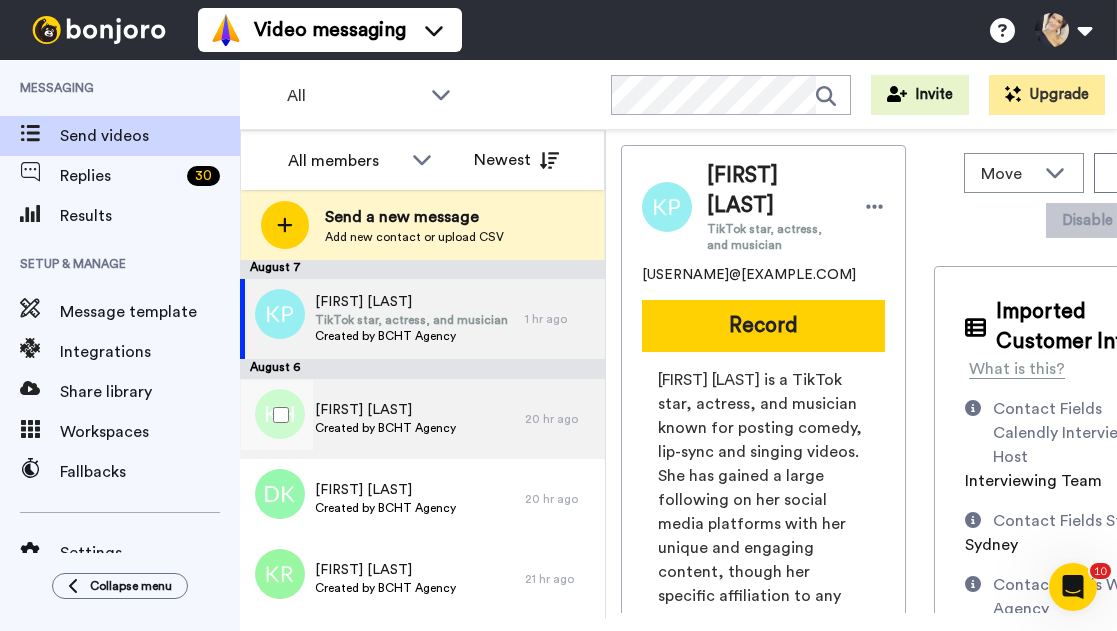 click on "Kathryn Hogan" at bounding box center (385, 410) 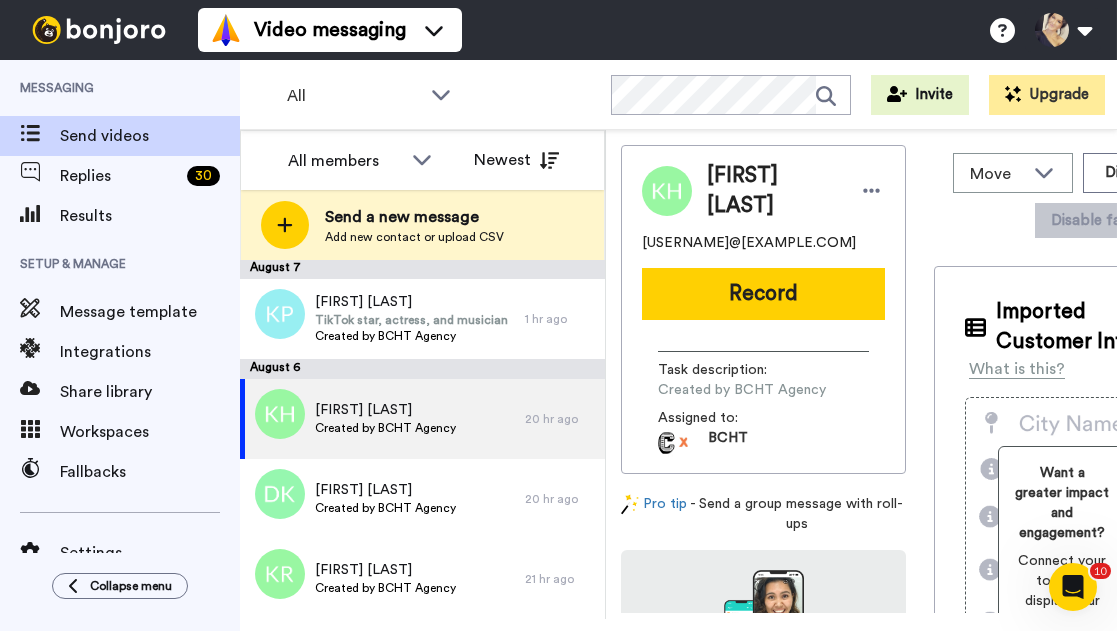 drag, startPoint x: 646, startPoint y: 237, endPoint x: 882, endPoint y: 237, distance: 236 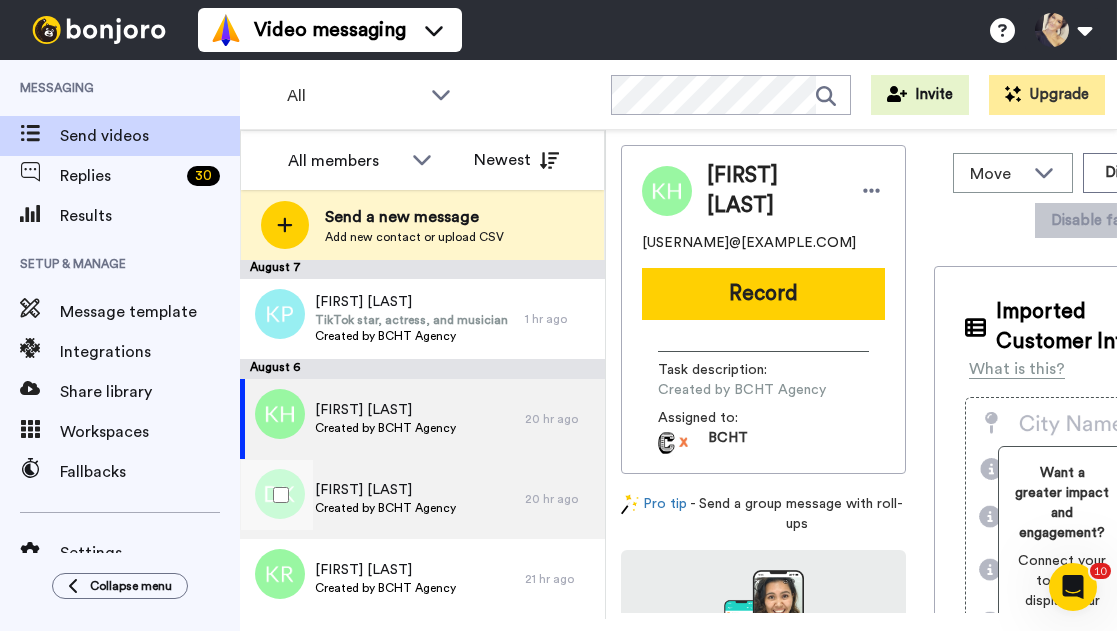 click on "Created by BCHT Agency" at bounding box center (385, 508) 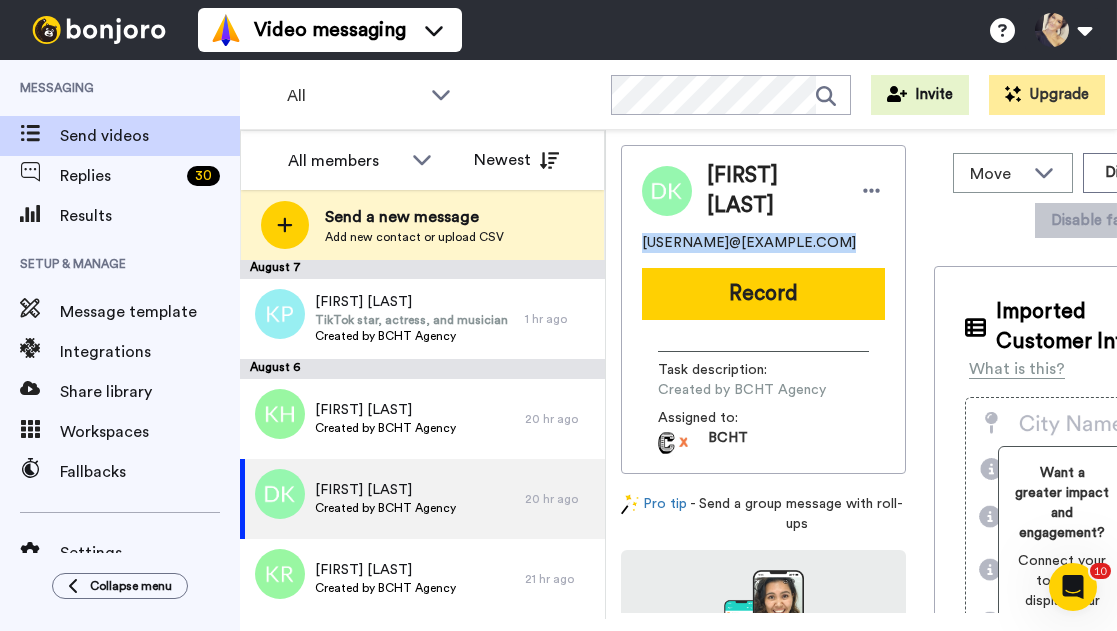 drag, startPoint x: 622, startPoint y: 244, endPoint x: 823, endPoint y: 248, distance: 201.0398 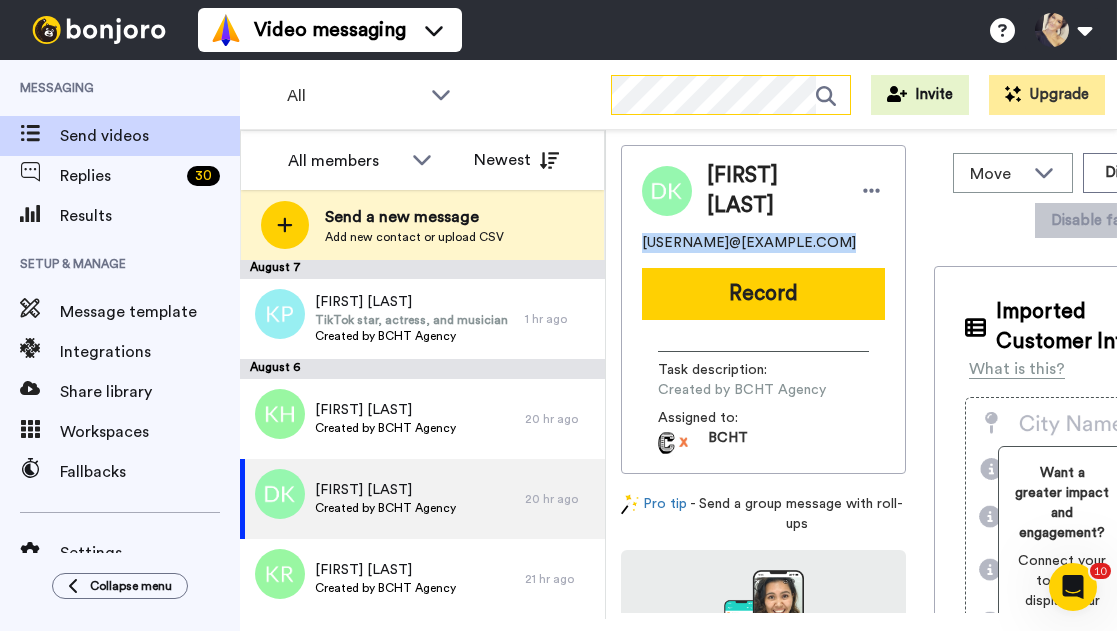 copy on "deankirkland@hotmail.com" 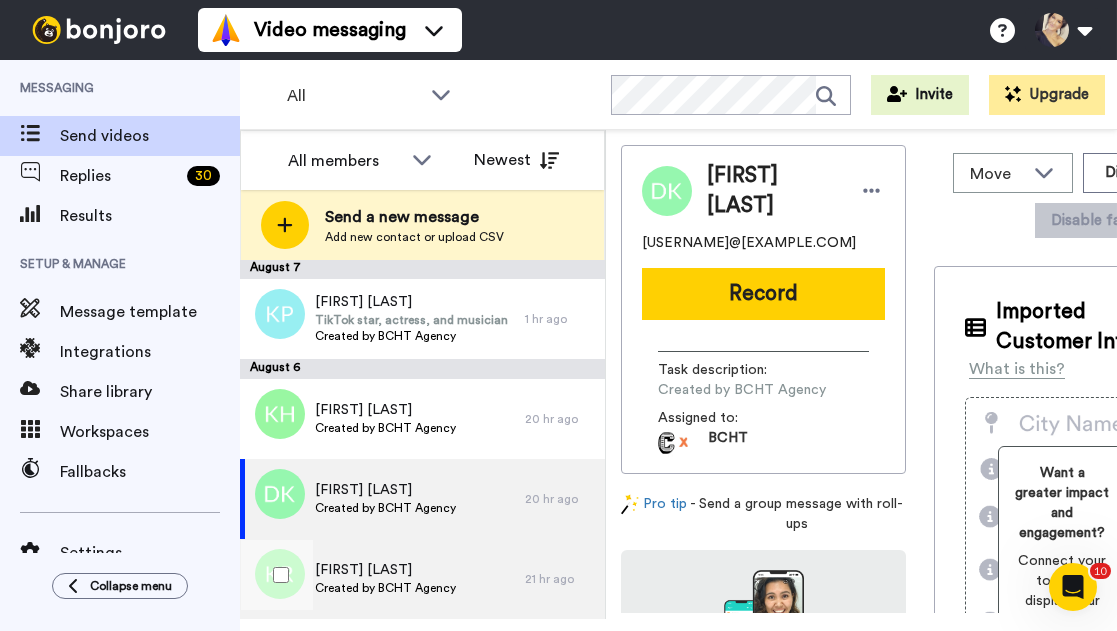 click on "Created by BCHT Agency" at bounding box center (385, 588) 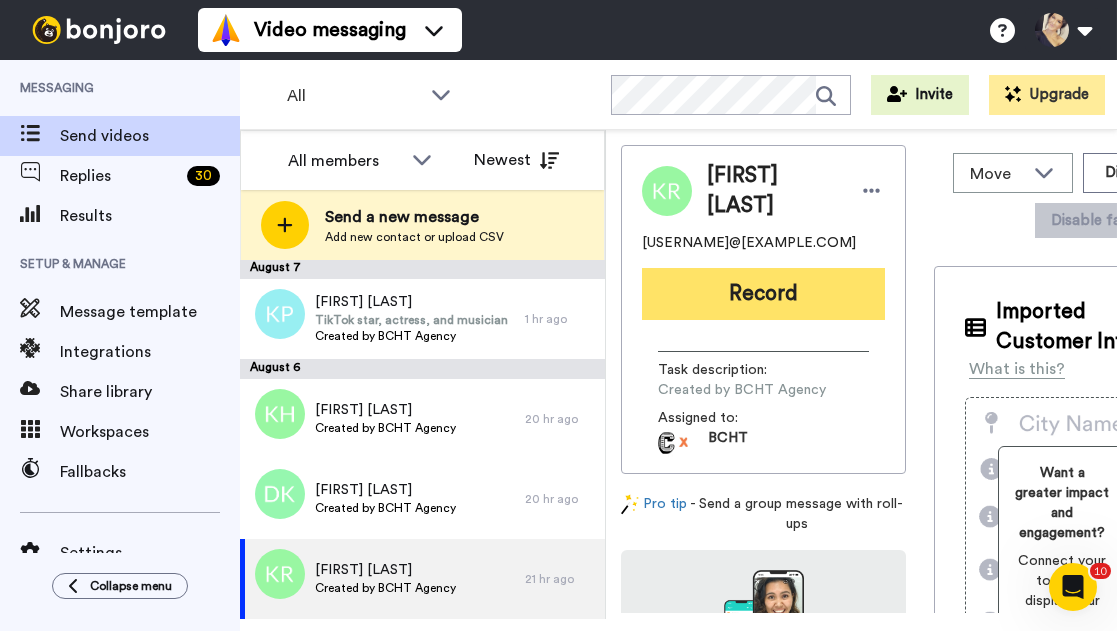 click on "Record" at bounding box center [763, 294] 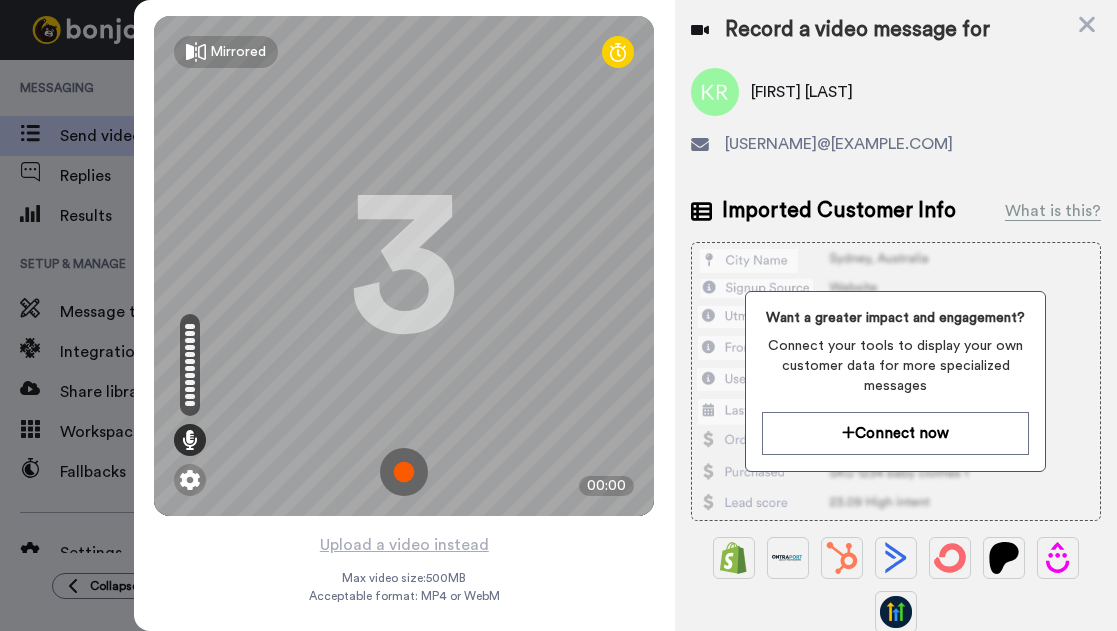 click at bounding box center [404, 472] 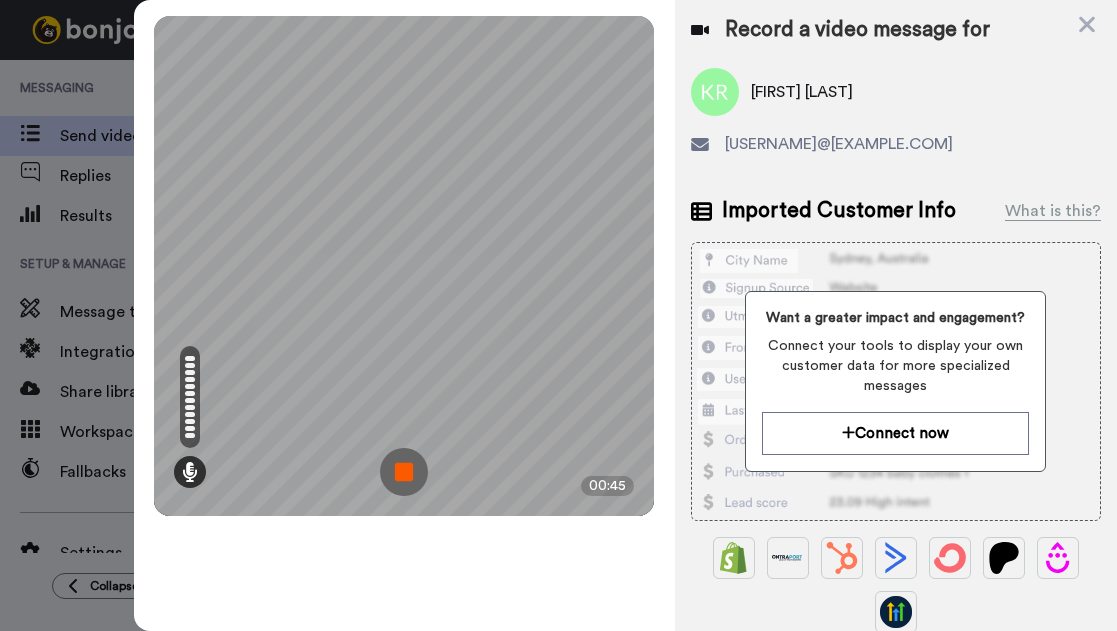 click at bounding box center [404, 472] 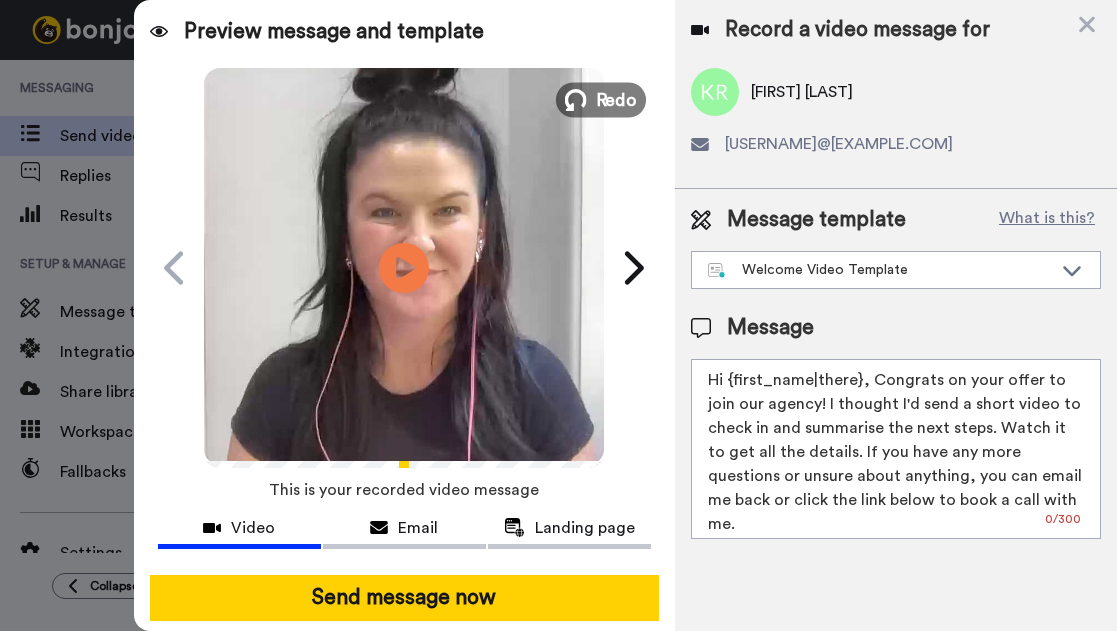 click on "Redo" at bounding box center (601, 99) 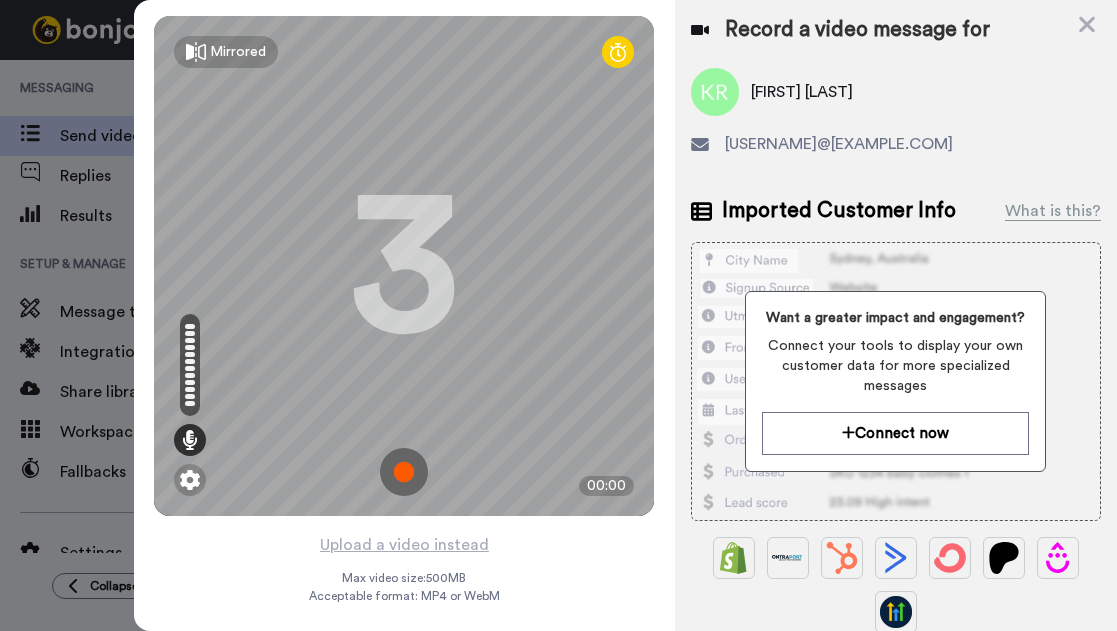 click at bounding box center (404, 472) 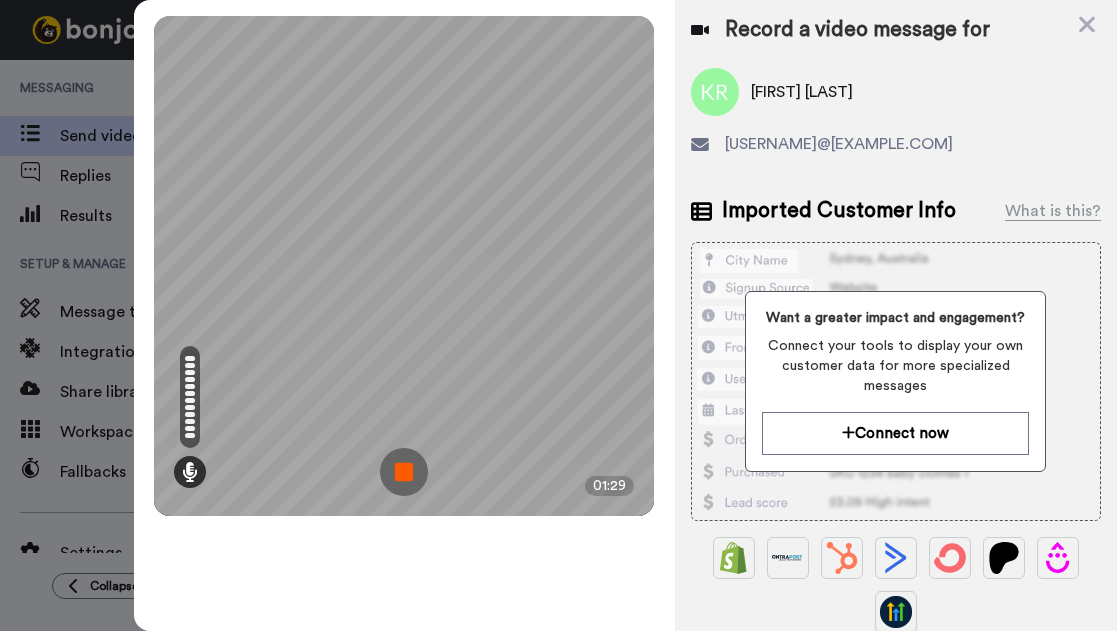 click at bounding box center (404, 472) 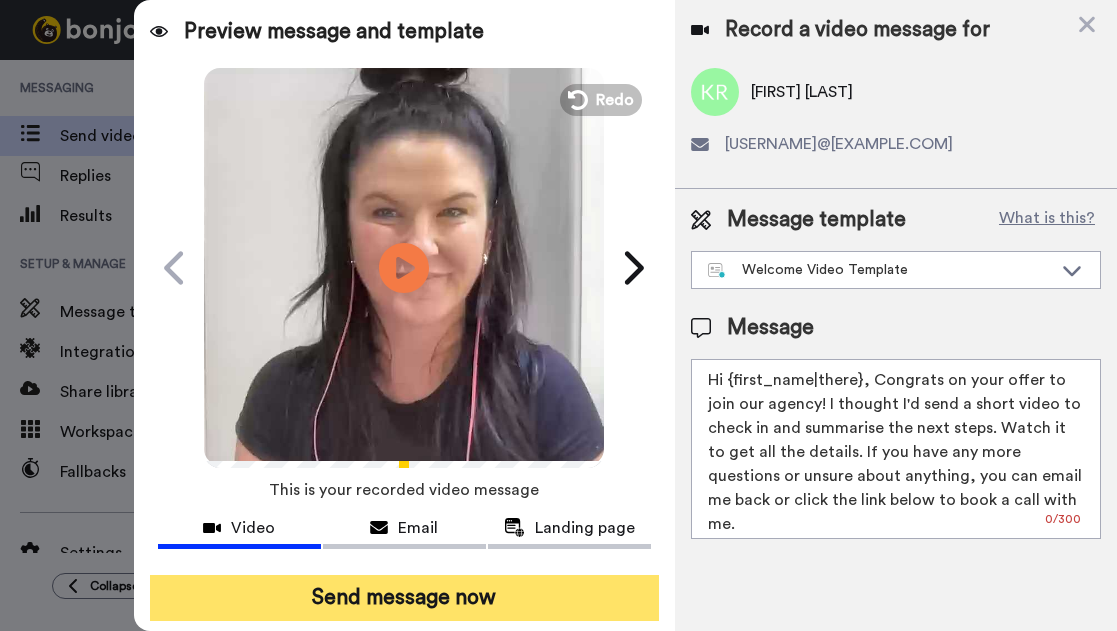 click on "Send message now" at bounding box center (404, 598) 